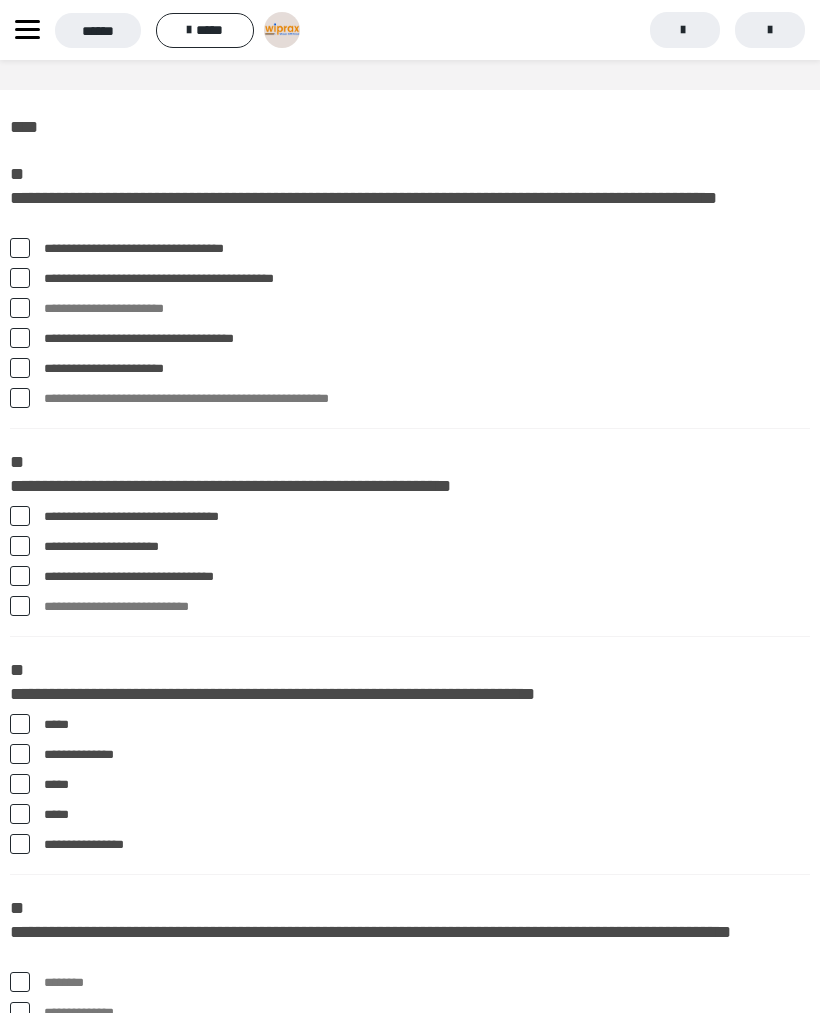 scroll, scrollTop: 64, scrollLeft: 0, axis: vertical 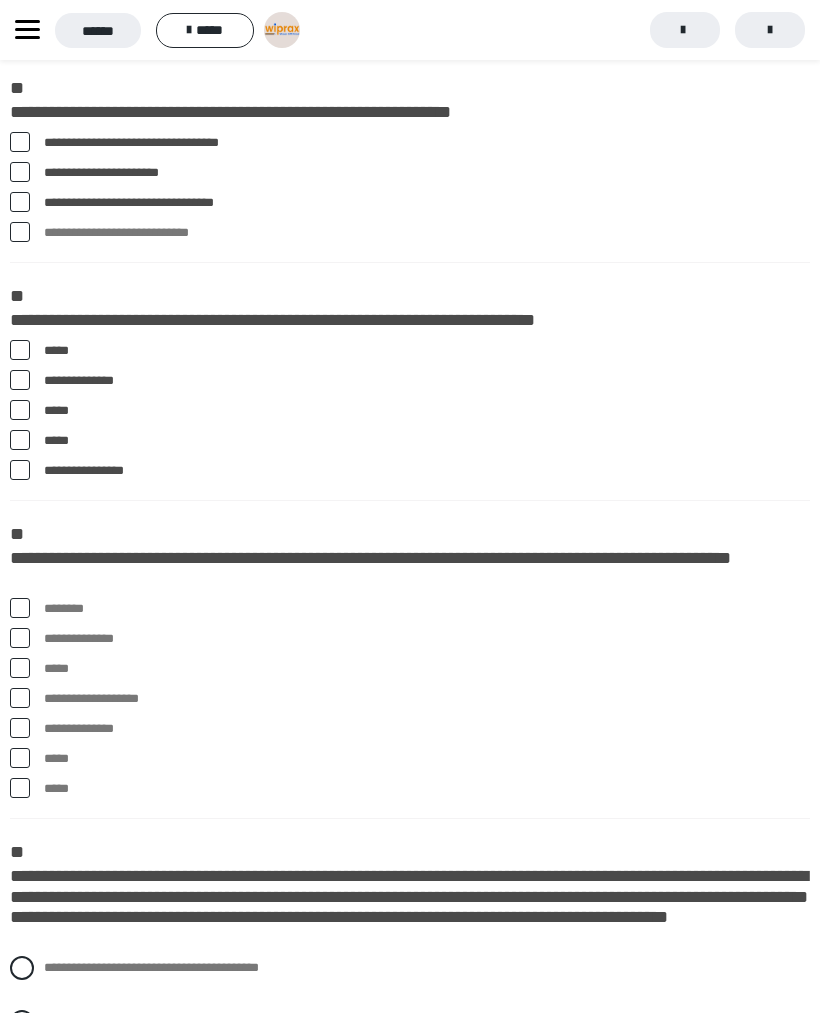 click at bounding box center [20, 698] 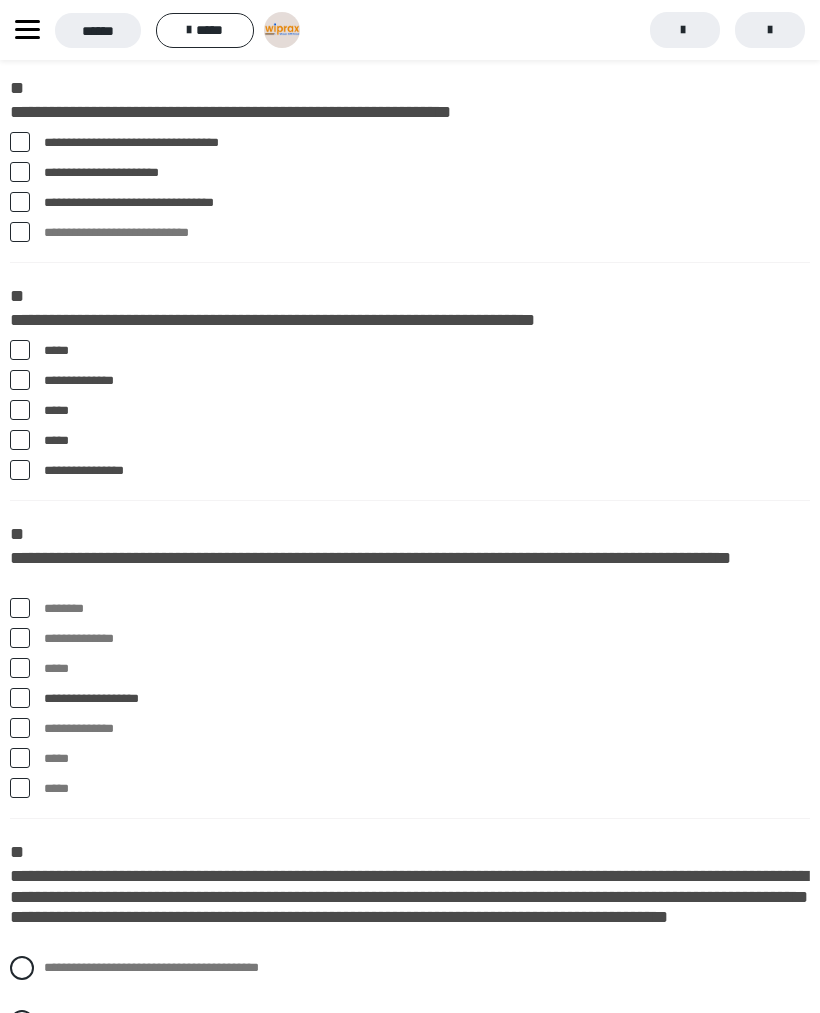 click at bounding box center (20, 728) 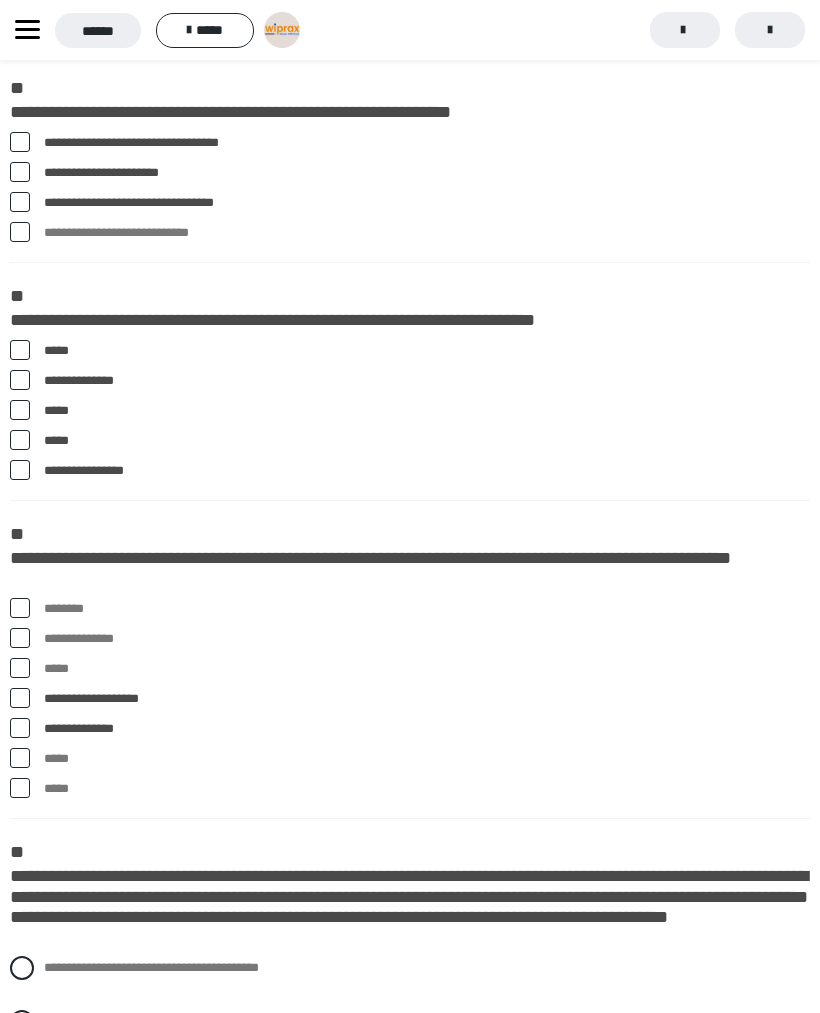 click at bounding box center (20, 638) 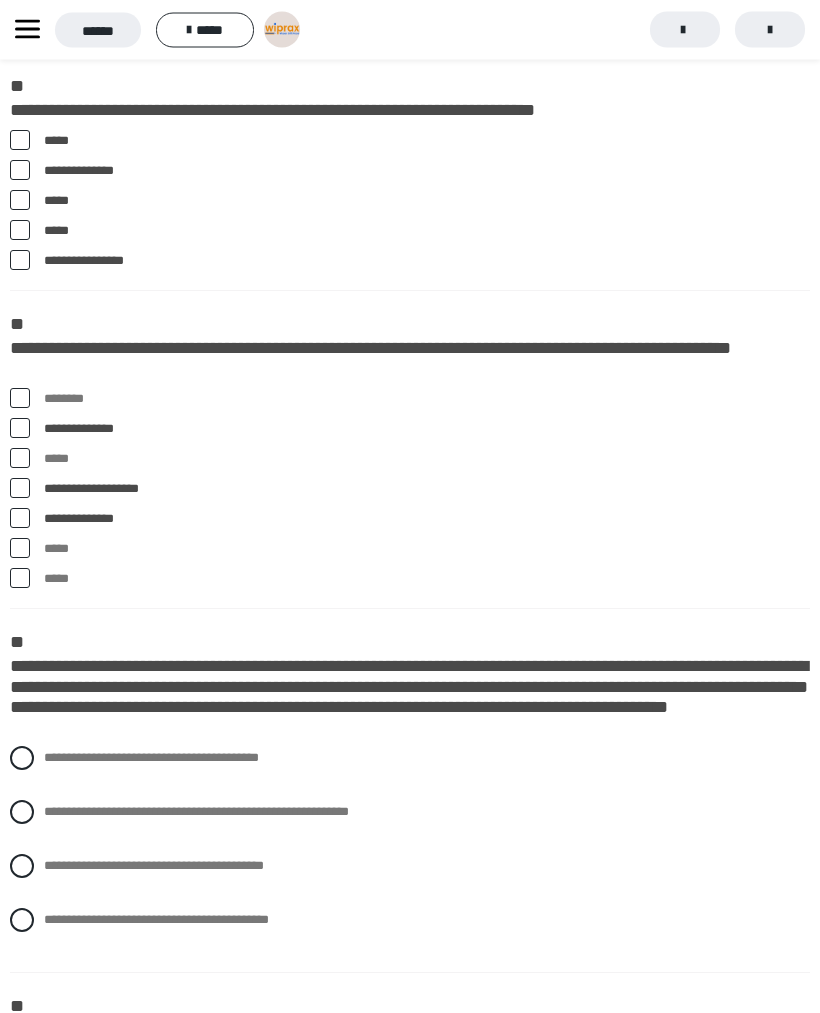 scroll, scrollTop: 585, scrollLeft: 0, axis: vertical 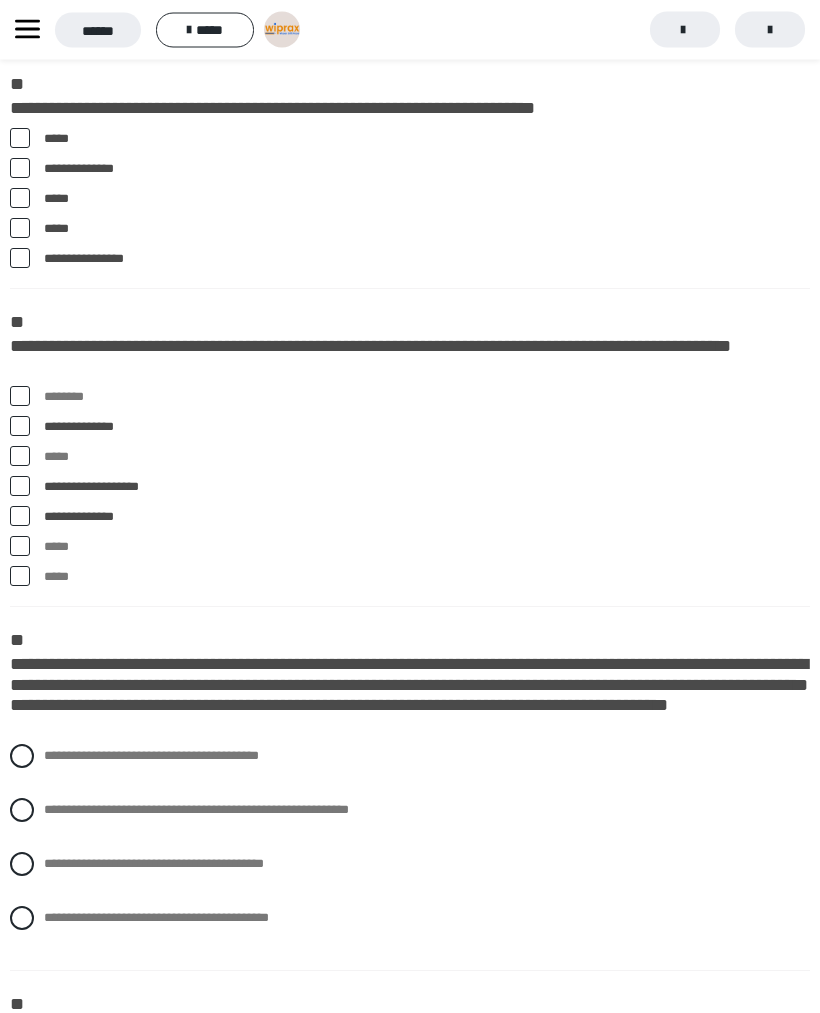 click on "**********" at bounding box center (410, 811) 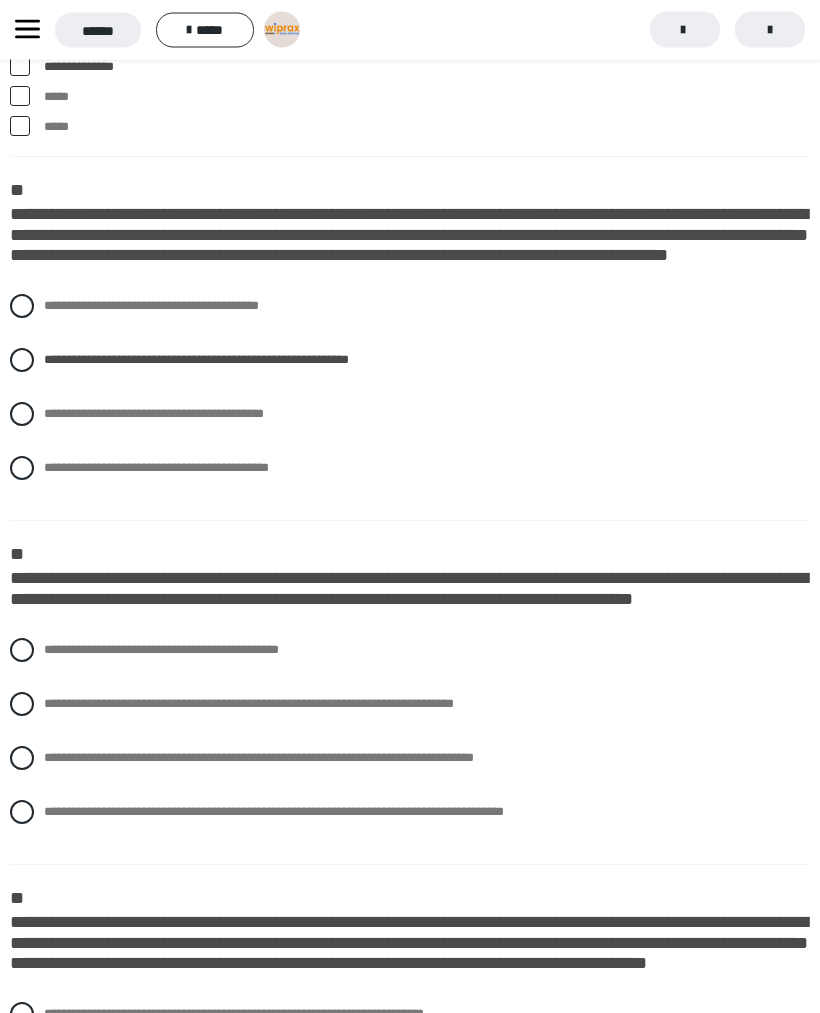 scroll, scrollTop: 1036, scrollLeft: 0, axis: vertical 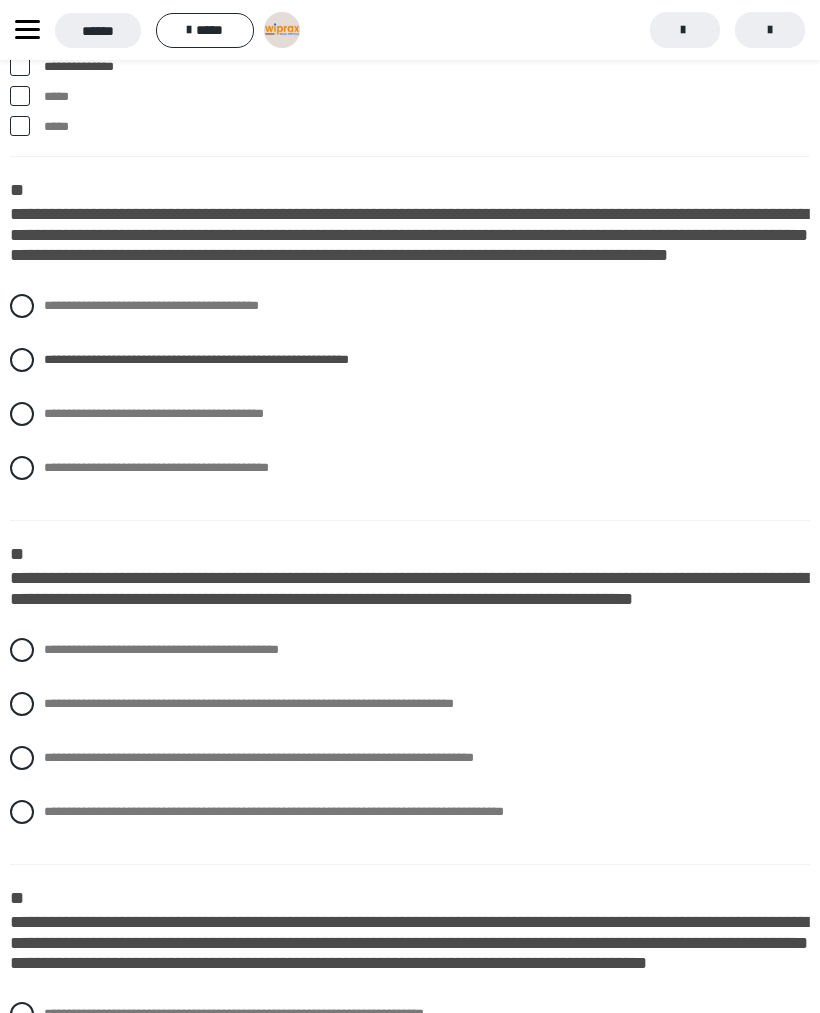 click at bounding box center (22, 704) 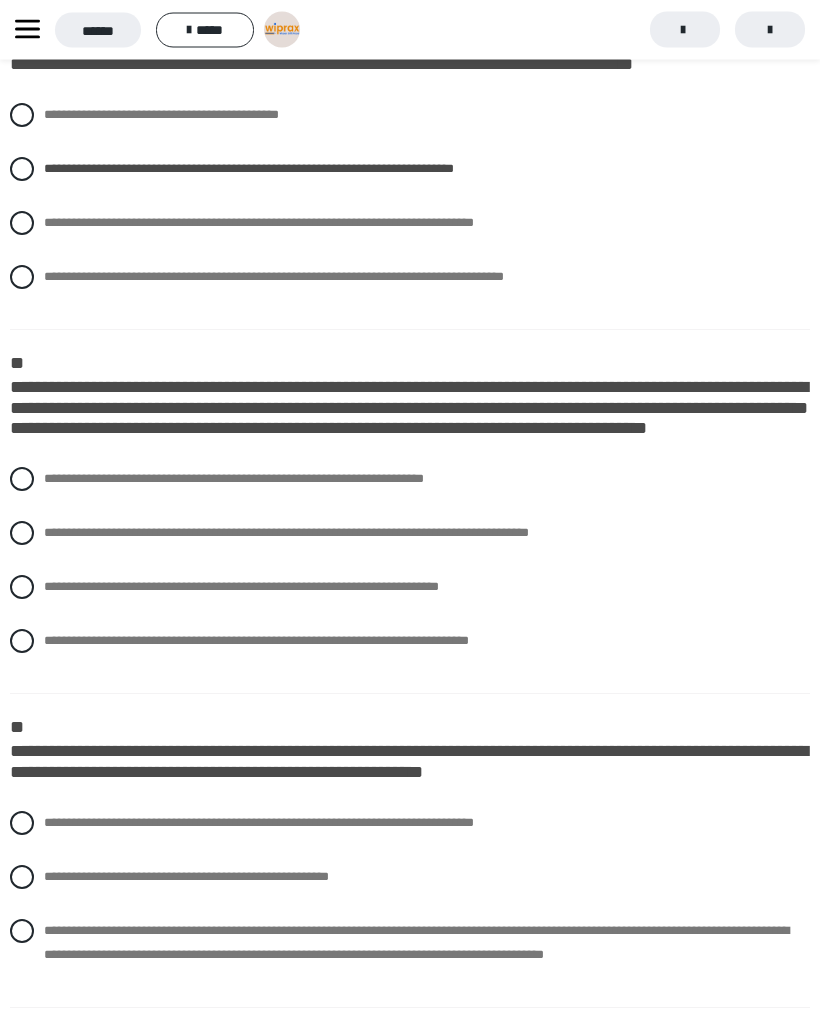 scroll, scrollTop: 1571, scrollLeft: 0, axis: vertical 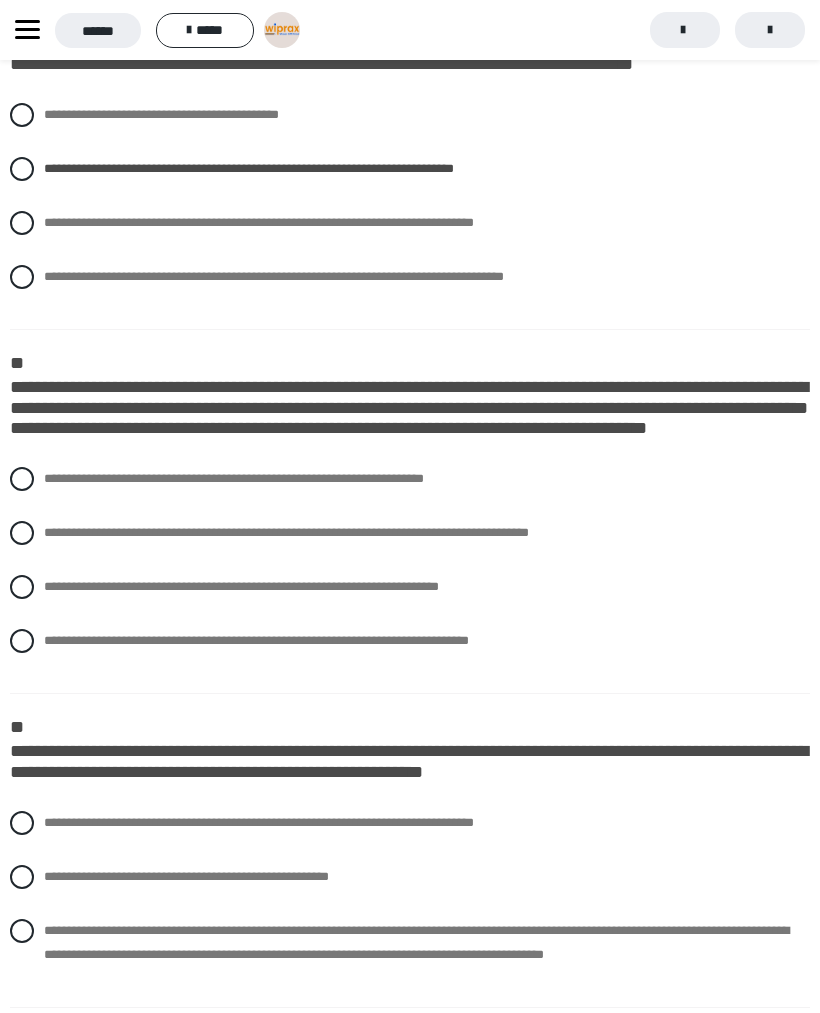 click at bounding box center [22, 533] 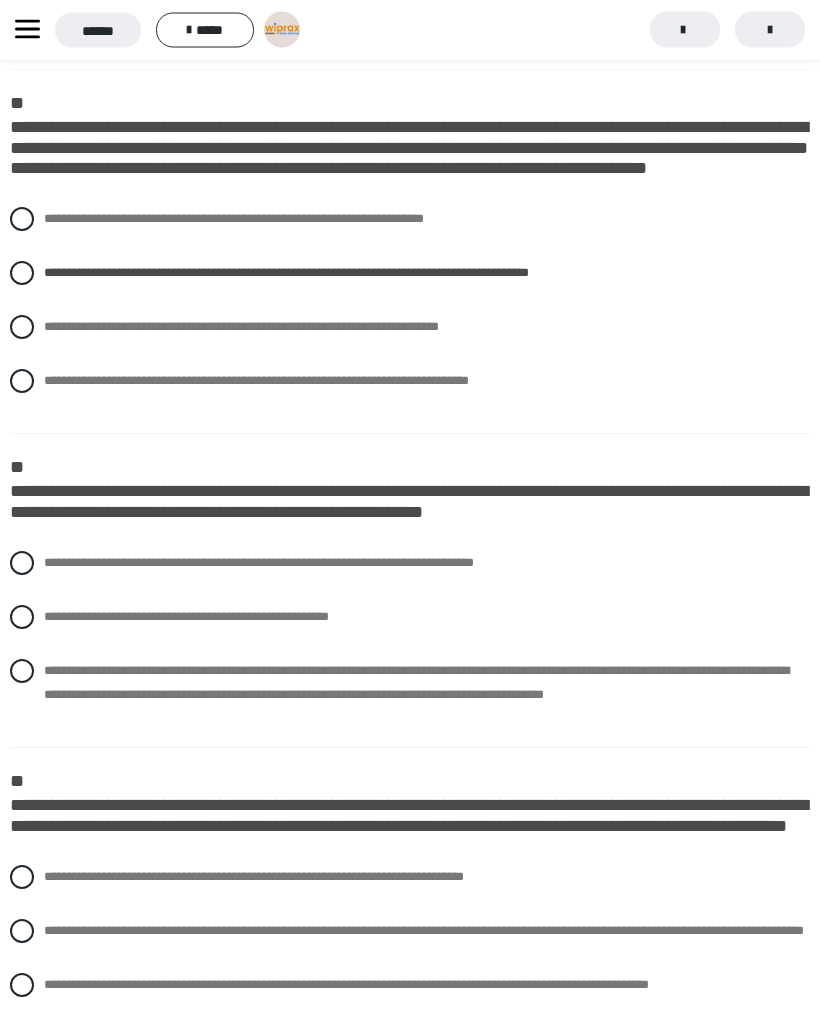 scroll, scrollTop: 1832, scrollLeft: 0, axis: vertical 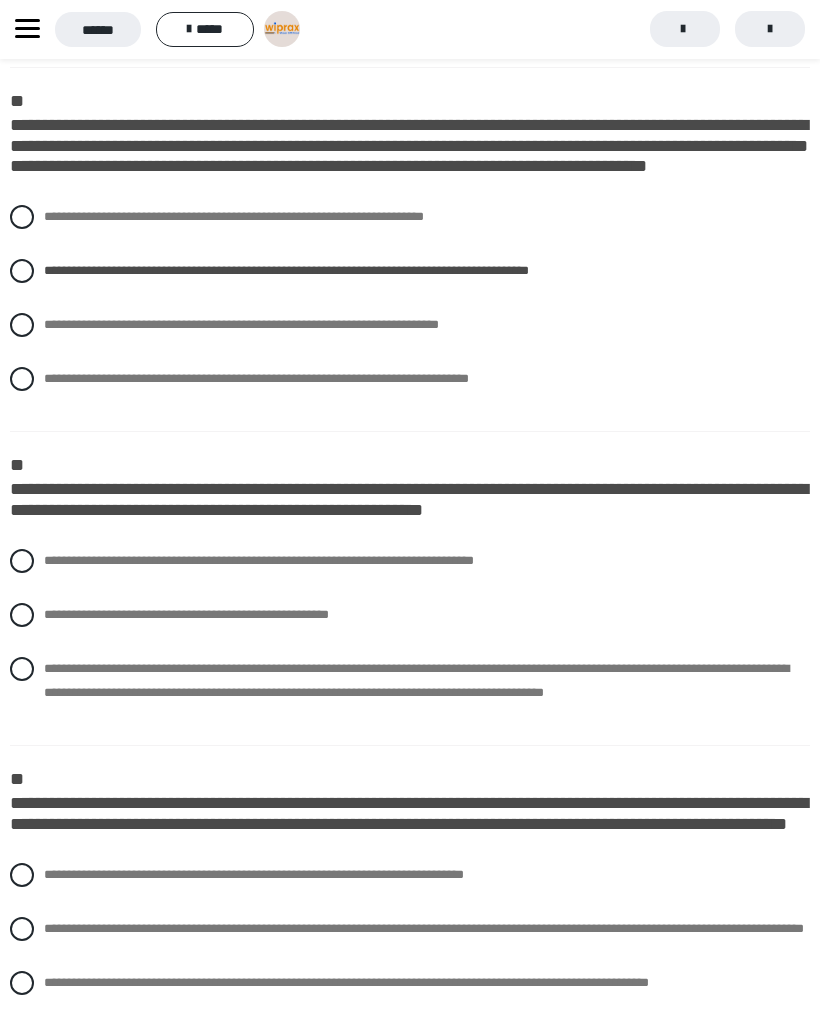 click on "**********" at bounding box center [410, 616] 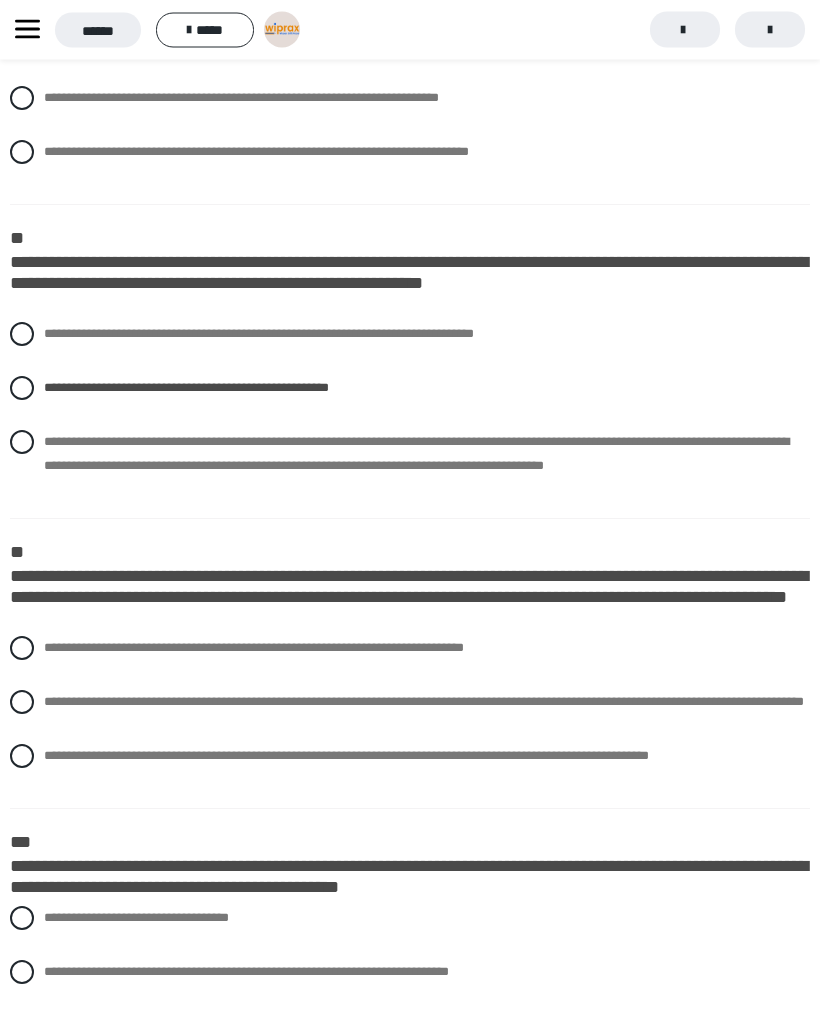 scroll, scrollTop: 2060, scrollLeft: 0, axis: vertical 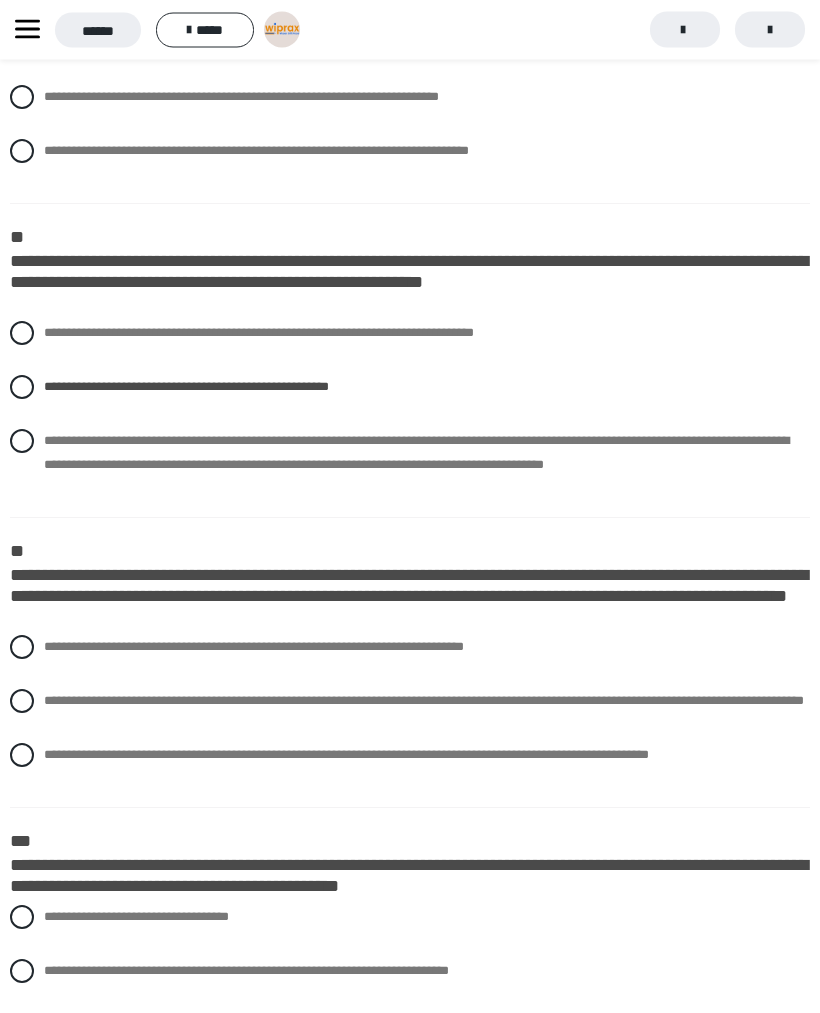 click at bounding box center (22, 756) 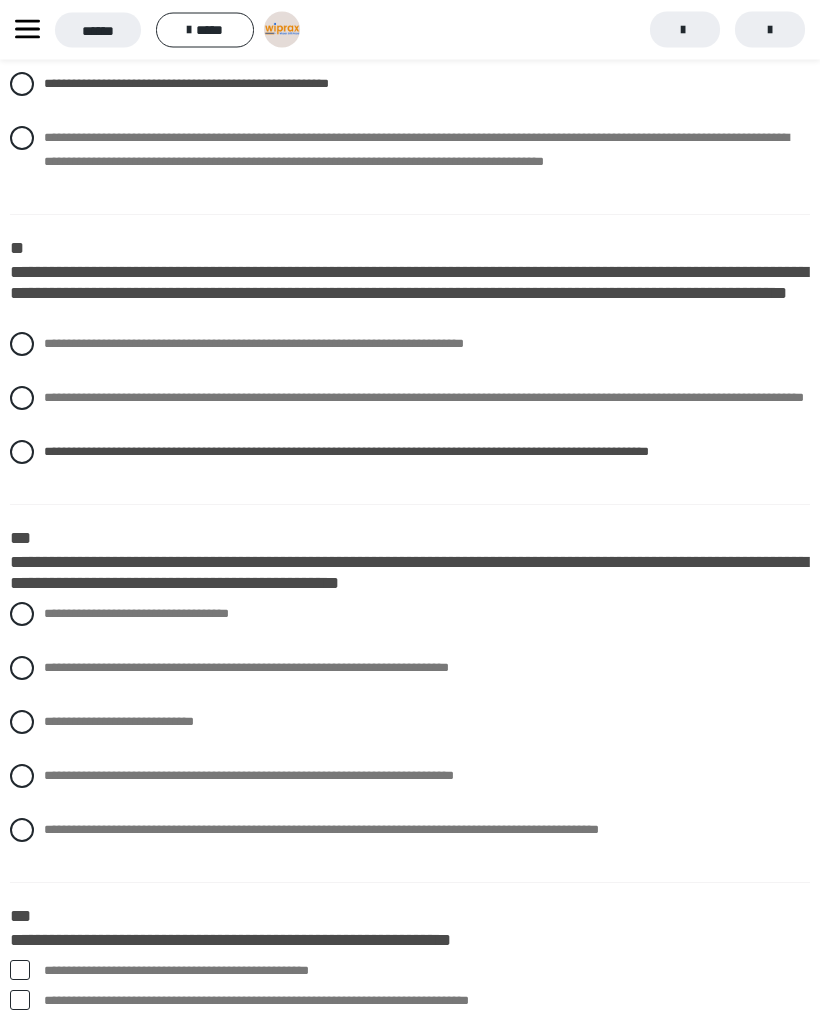scroll, scrollTop: 2364, scrollLeft: 0, axis: vertical 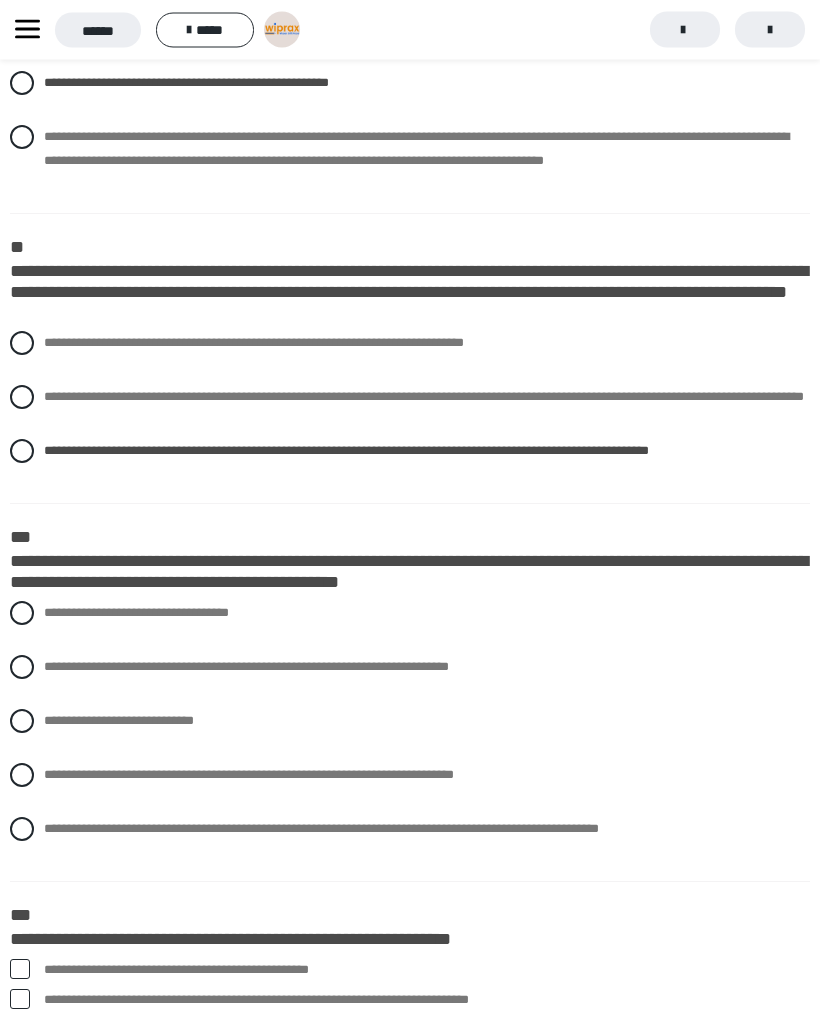 click at bounding box center [22, 830] 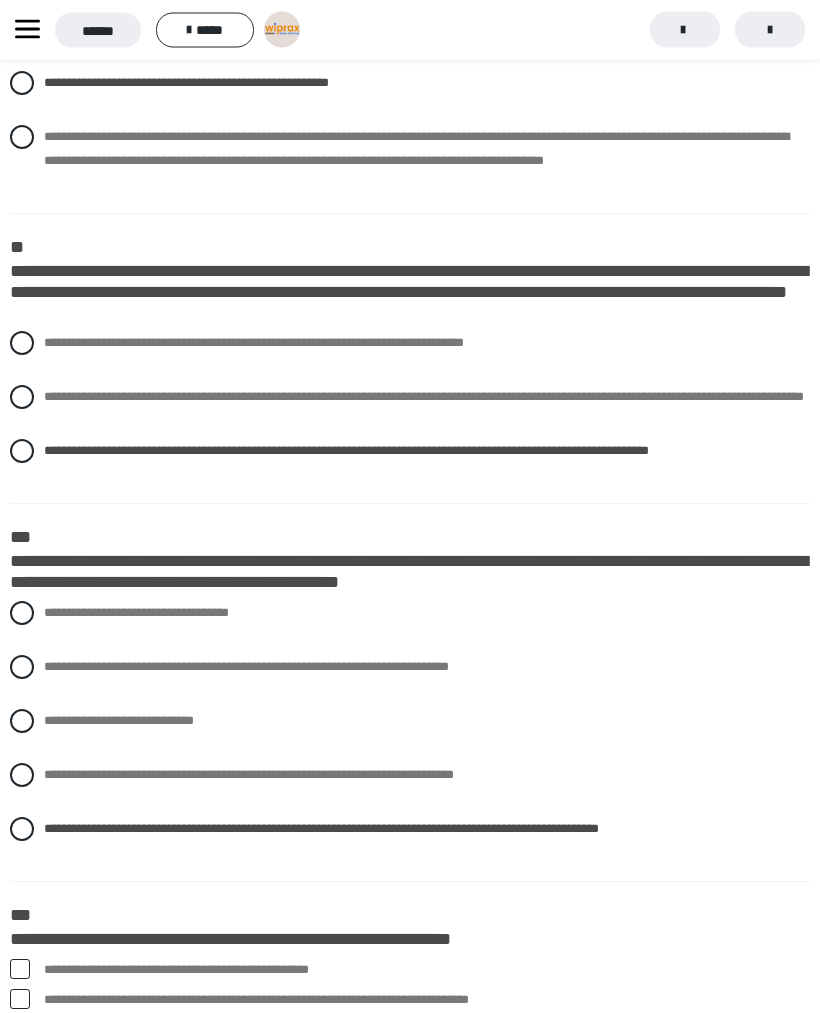 scroll, scrollTop: 2365, scrollLeft: 0, axis: vertical 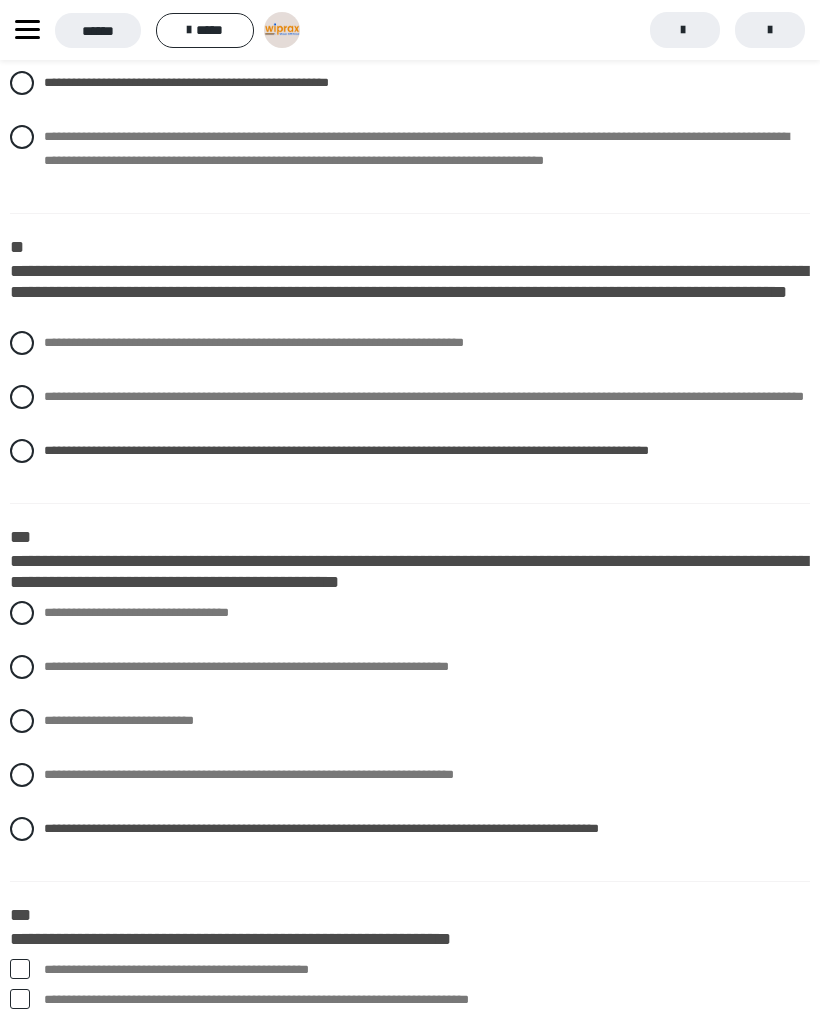 click at bounding box center (22, 775) 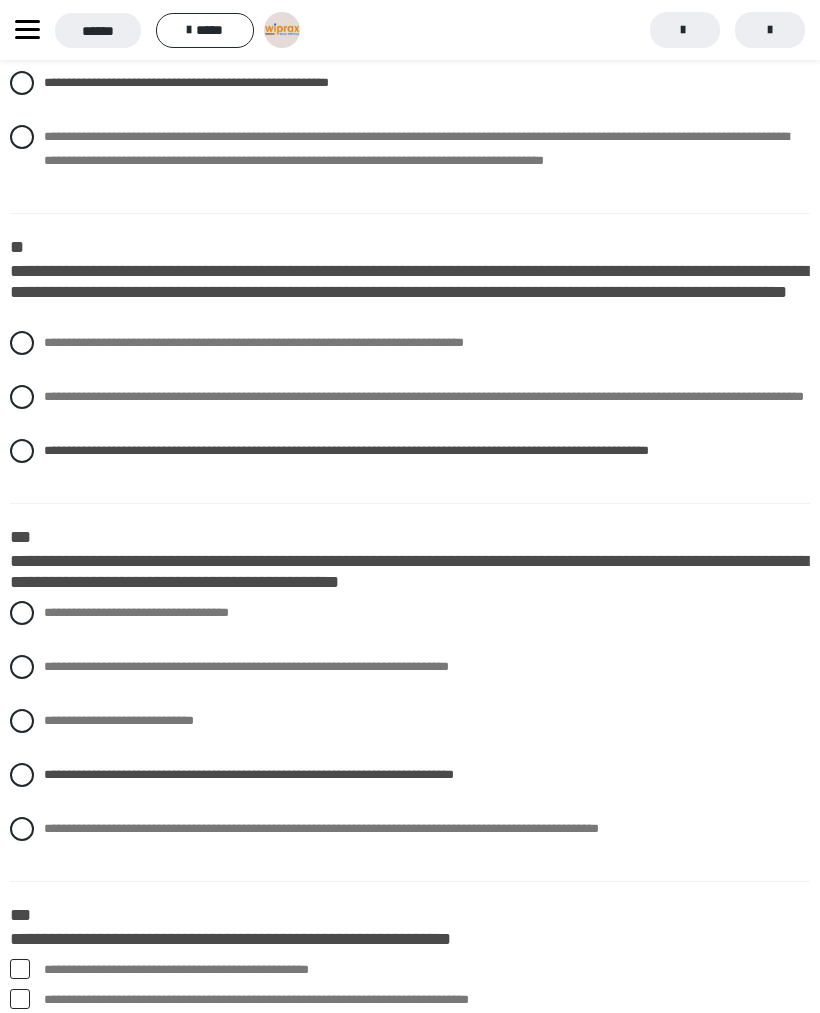 click at bounding box center (22, 829) 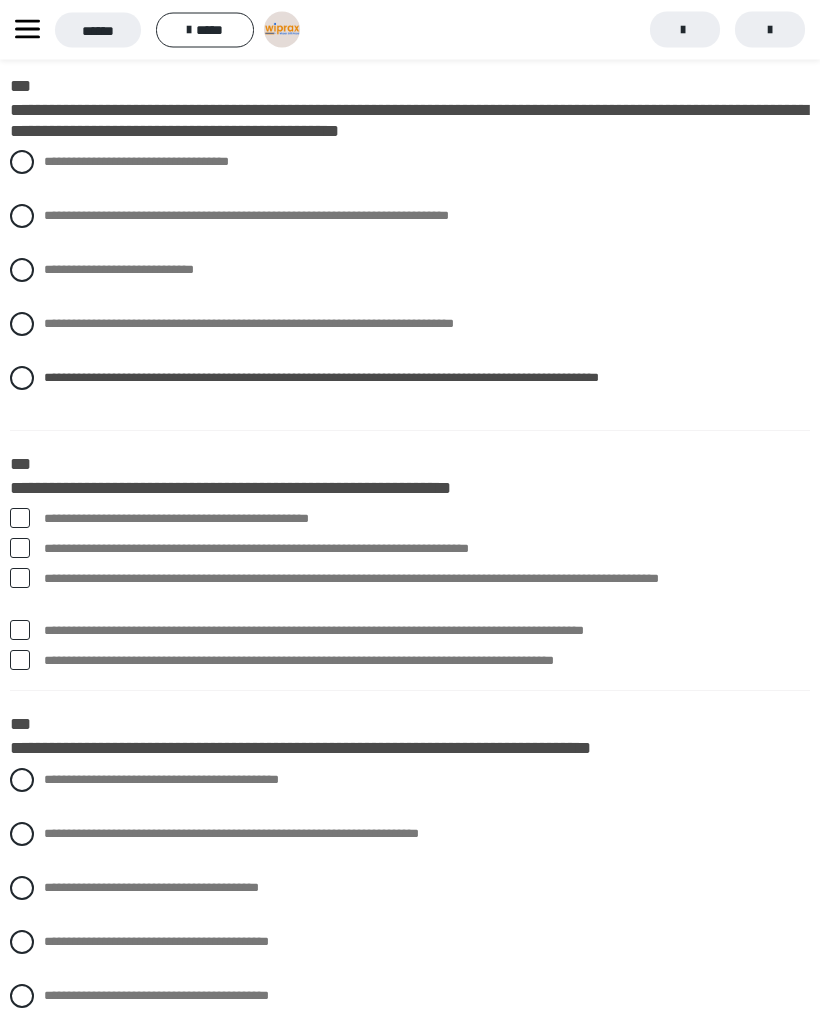 scroll, scrollTop: 2817, scrollLeft: 0, axis: vertical 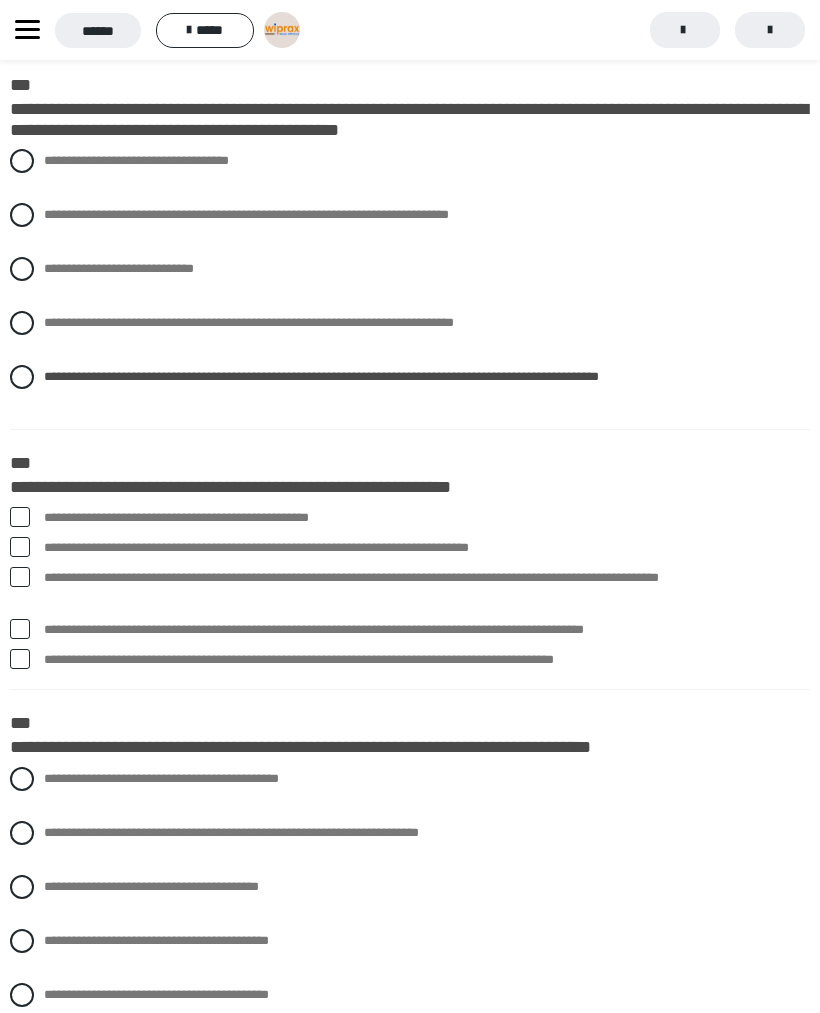 click on "**********" at bounding box center (410, 518) 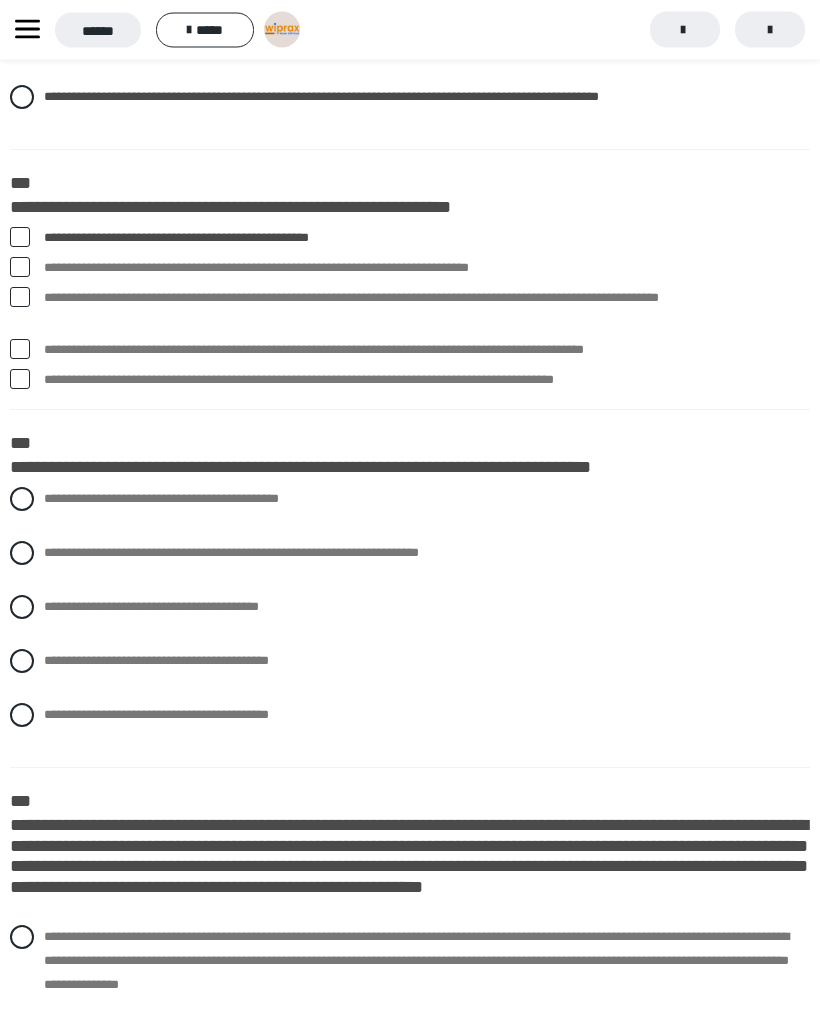 click at bounding box center [22, 554] 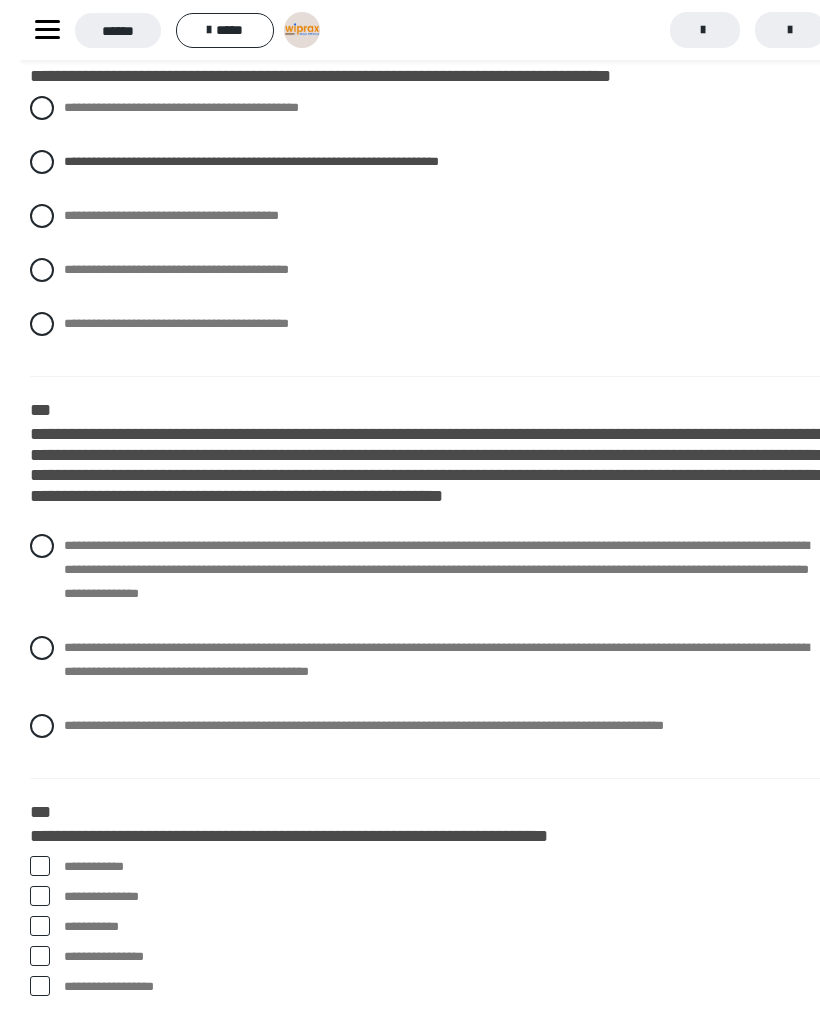 scroll, scrollTop: 3485, scrollLeft: 0, axis: vertical 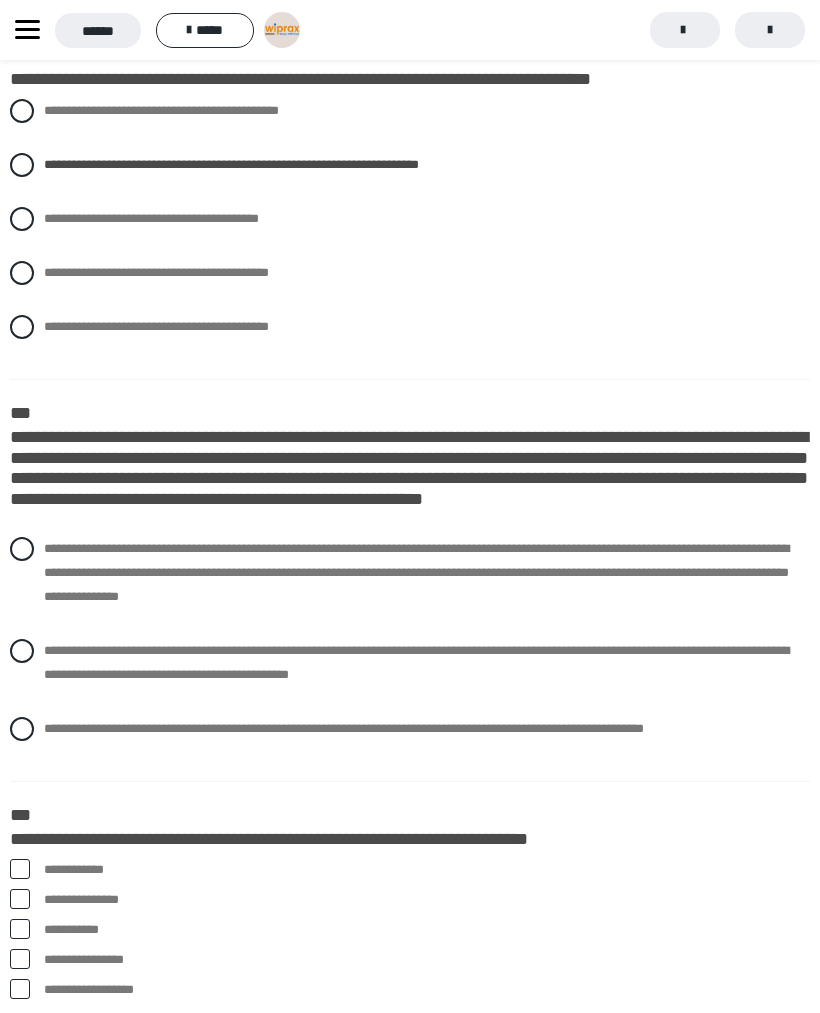 click at bounding box center [22, 549] 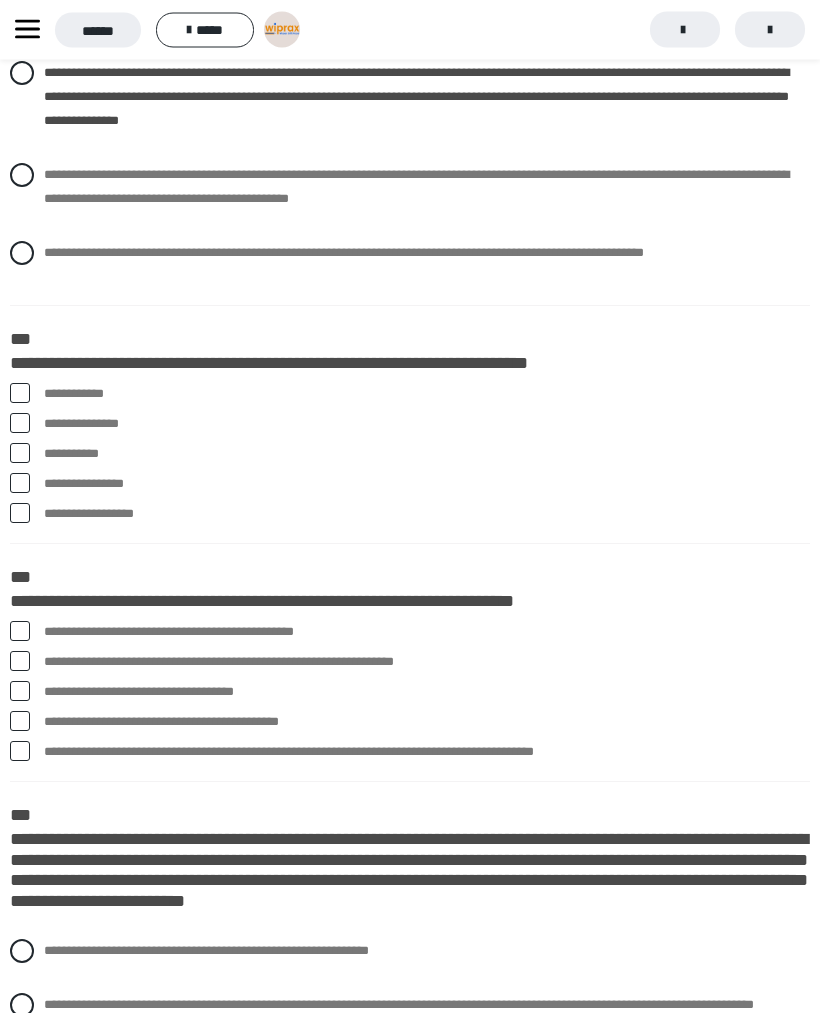 scroll, scrollTop: 3961, scrollLeft: 0, axis: vertical 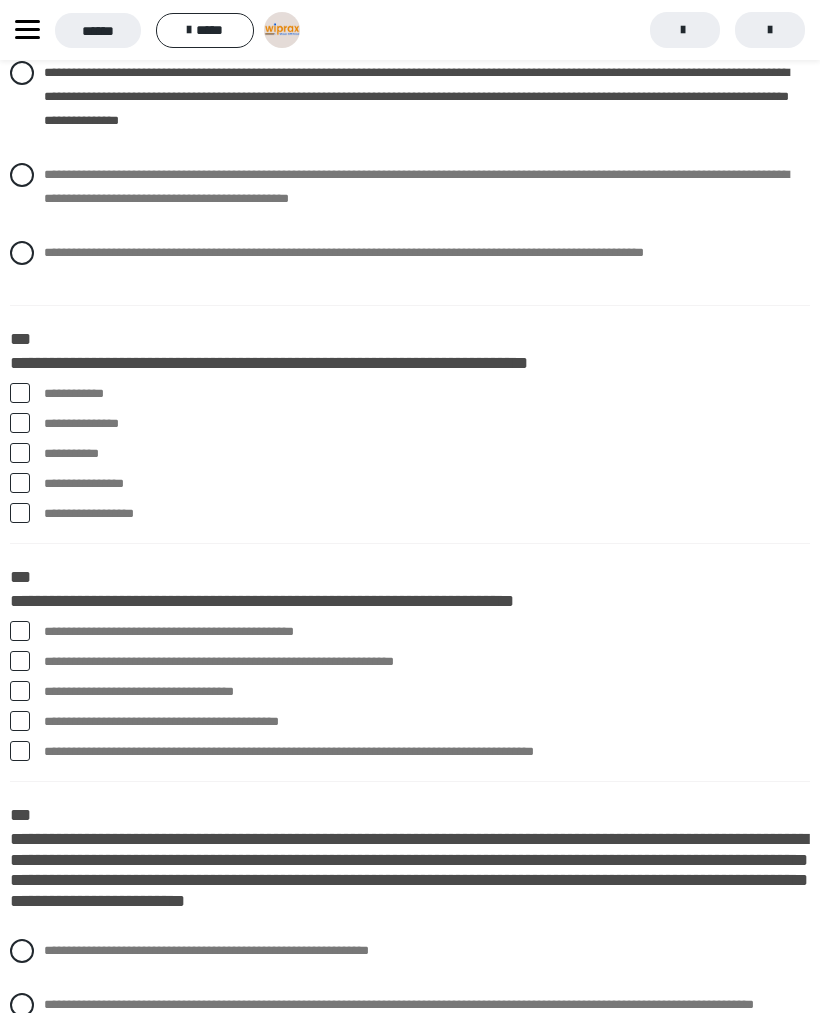 click on "**********" at bounding box center (410, 454) 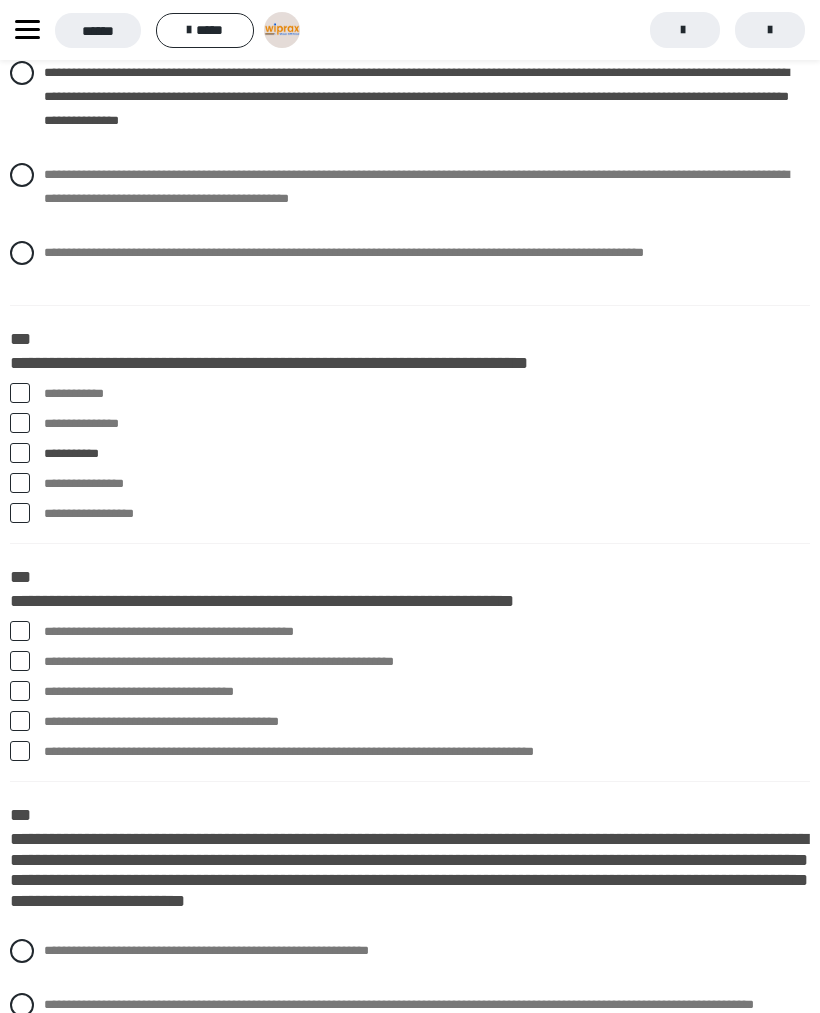 click at bounding box center [20, 423] 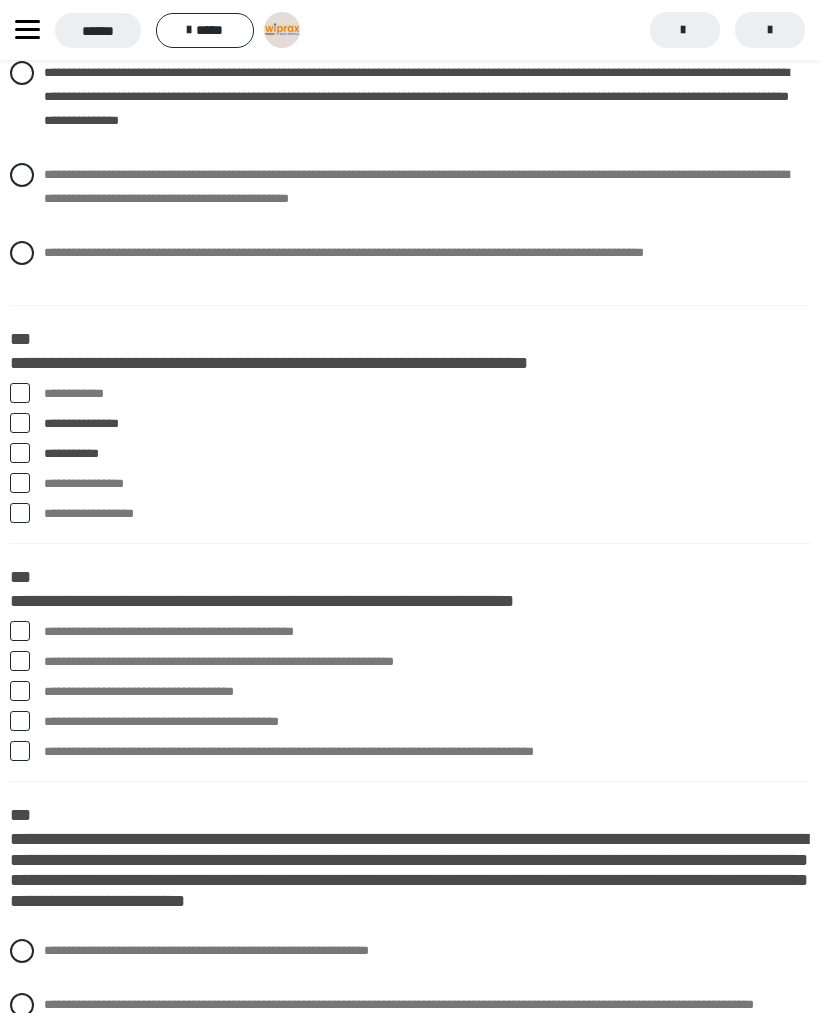 click at bounding box center [20, 483] 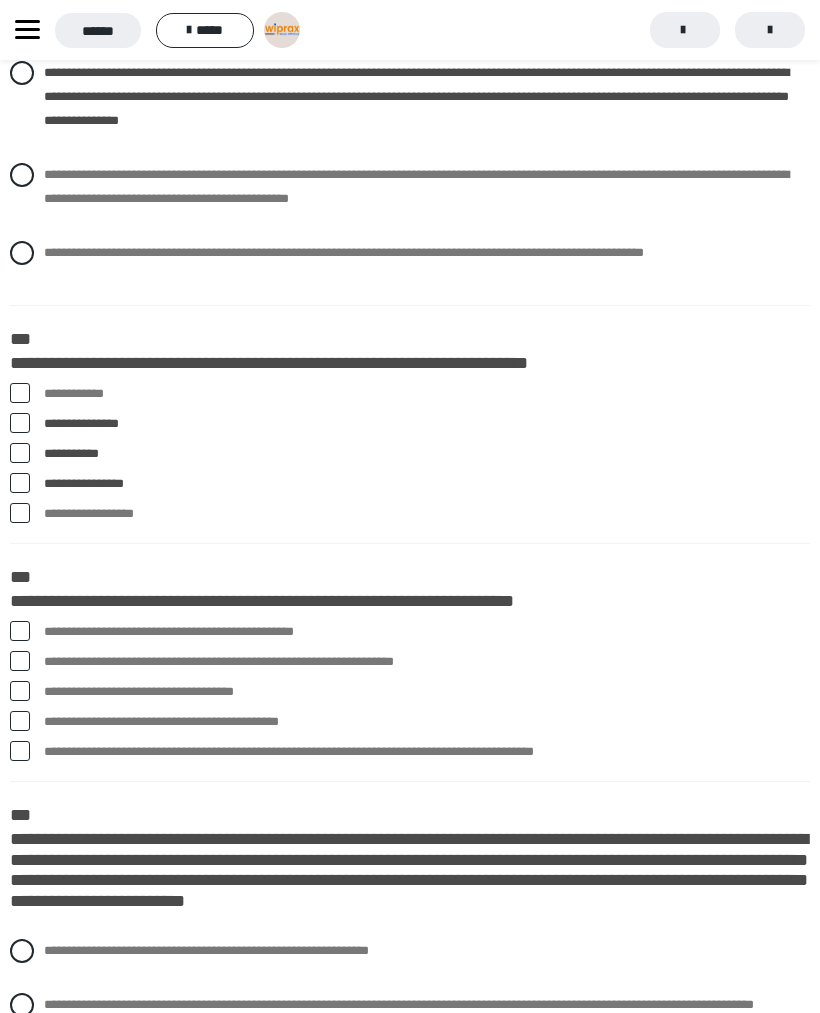 click on "**********" at bounding box center (410, 632) 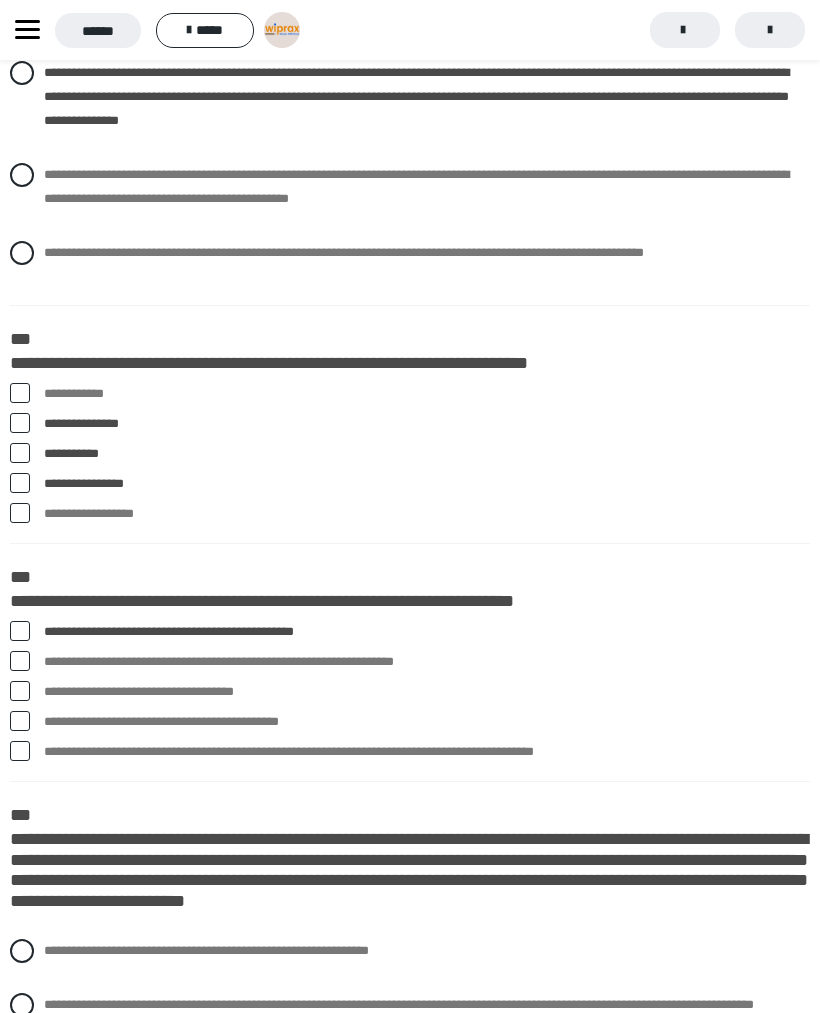 click at bounding box center (20, 691) 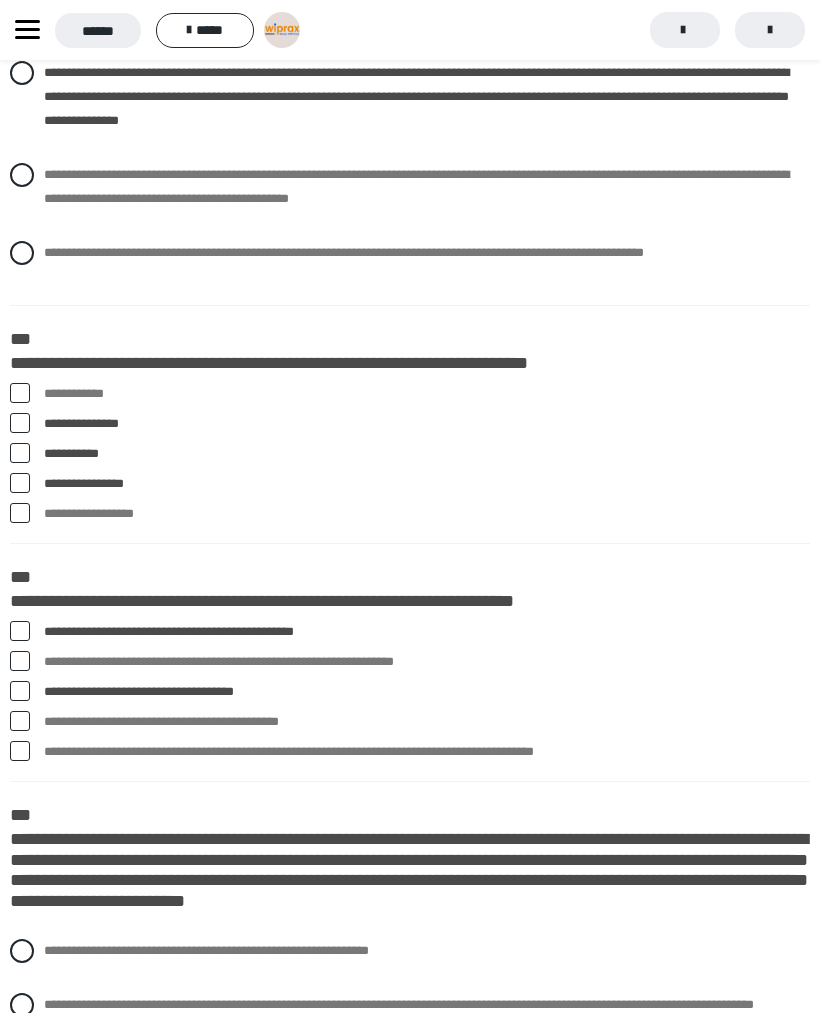 click on "**********" at bounding box center [410, 722] 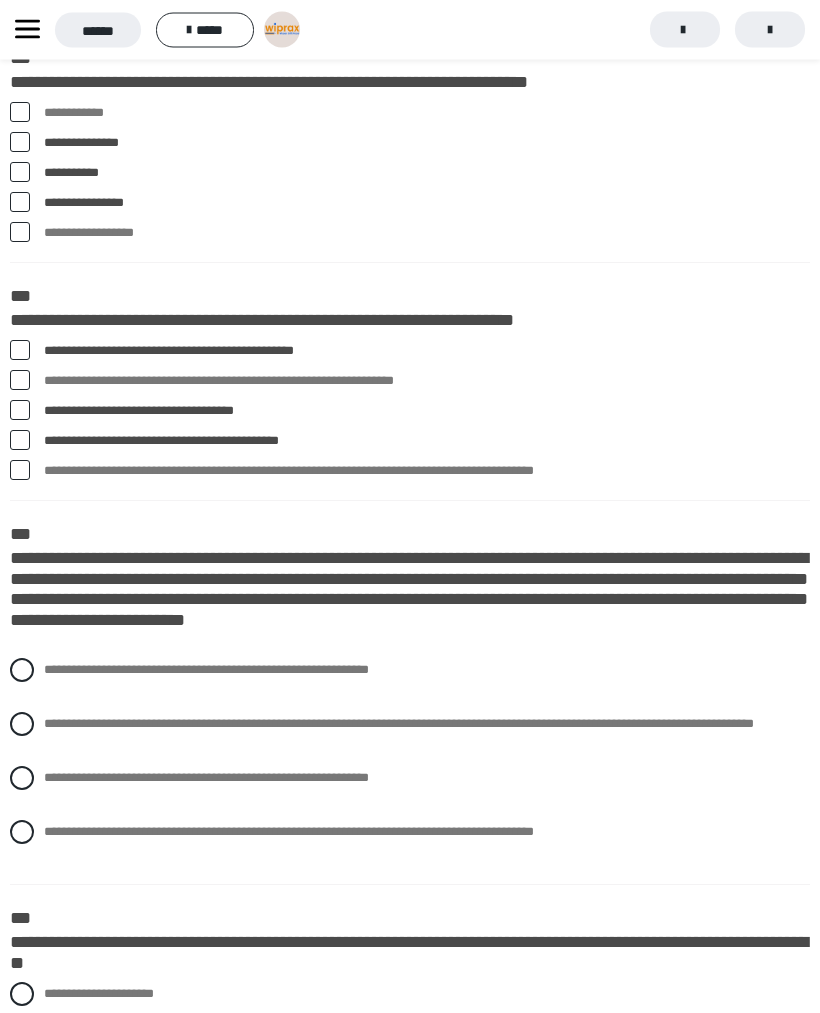 scroll, scrollTop: 4242, scrollLeft: 0, axis: vertical 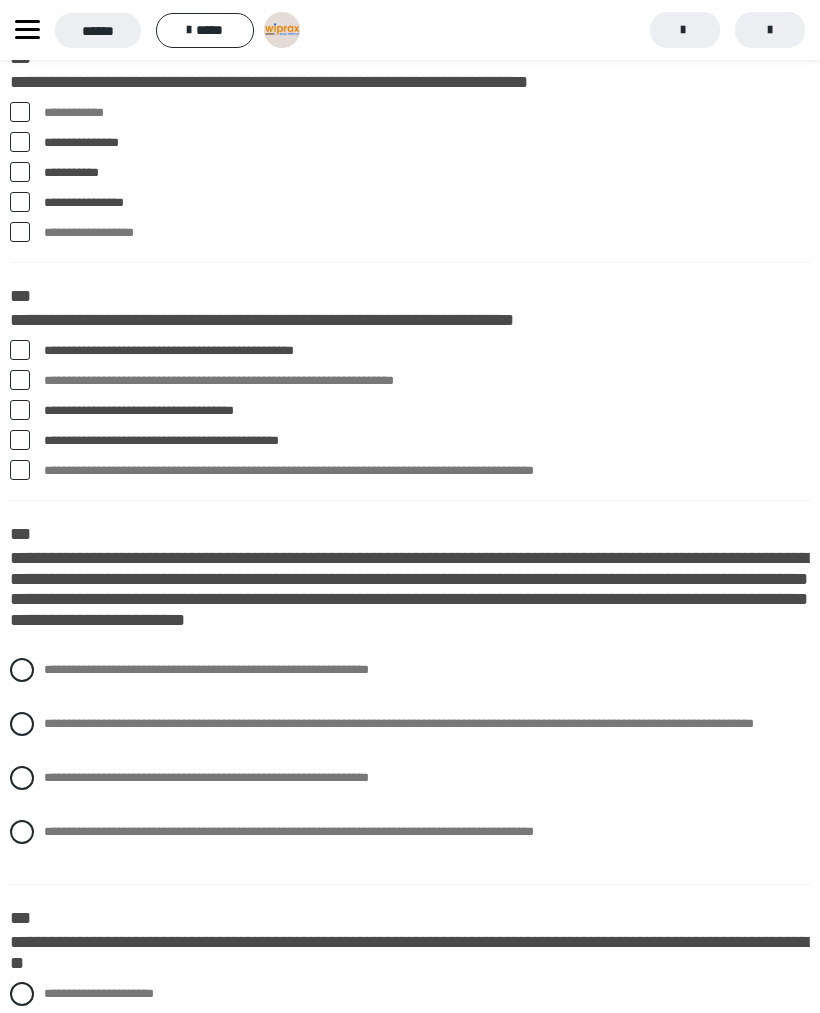 click on "**********" at bounding box center [410, 832] 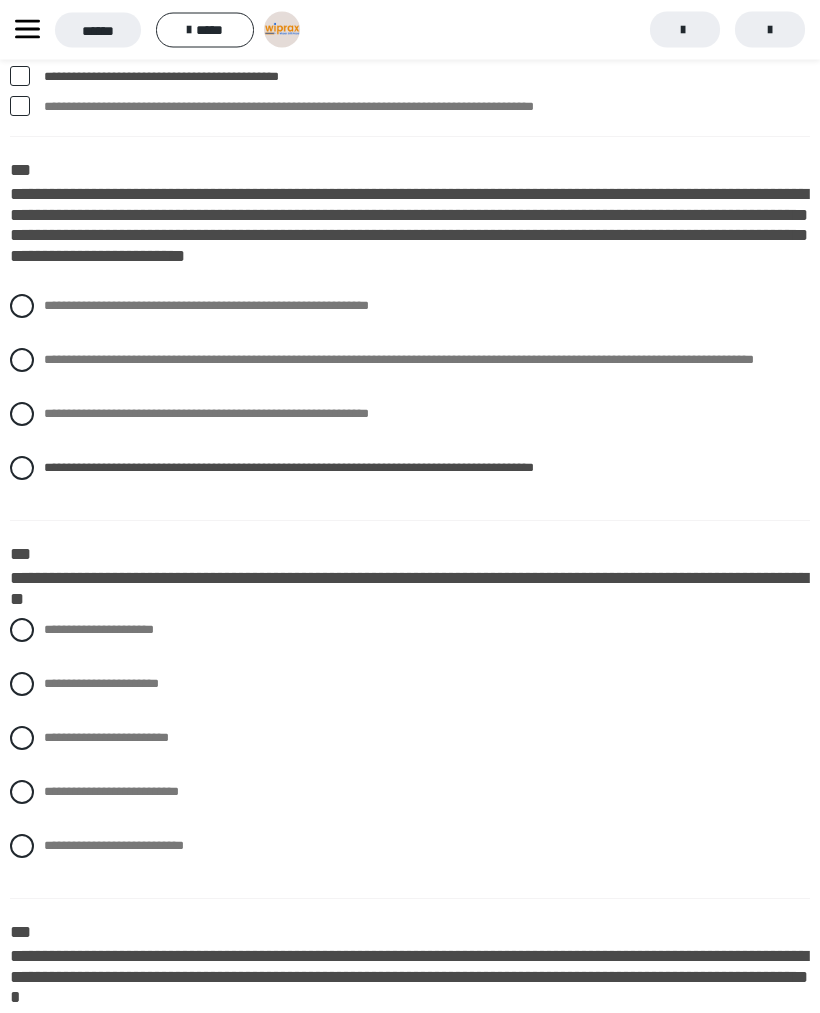 scroll, scrollTop: 4606, scrollLeft: 0, axis: vertical 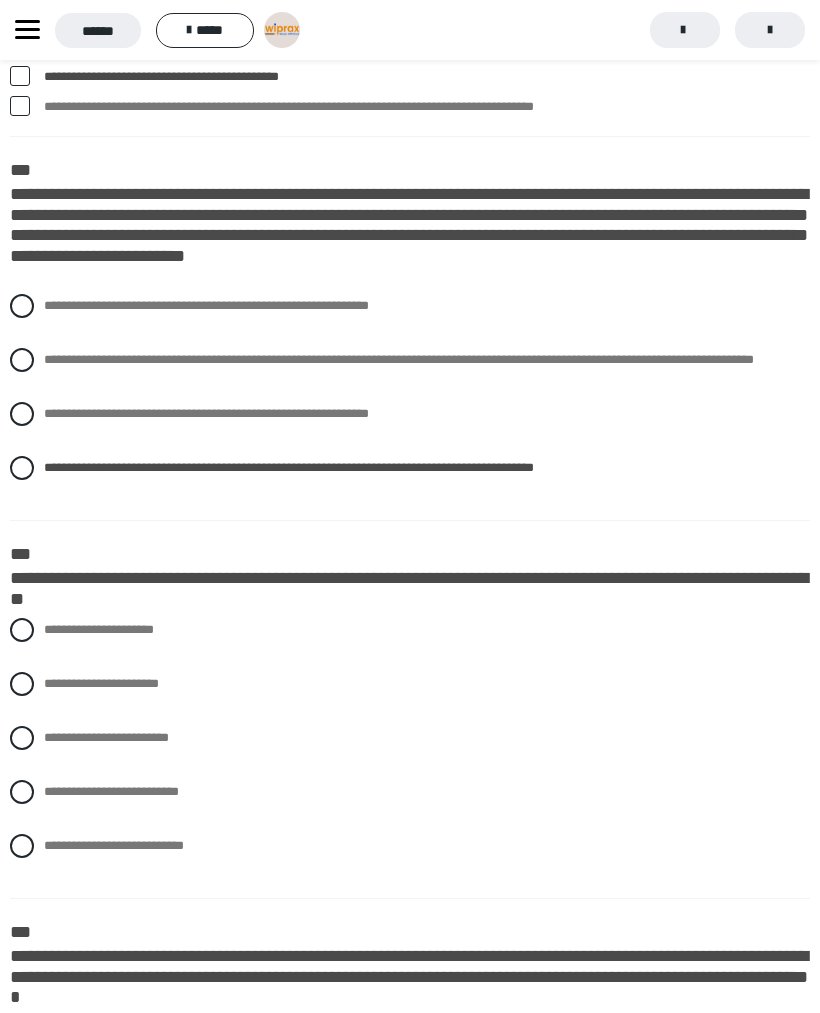 click on "**********" at bounding box center (410, 792) 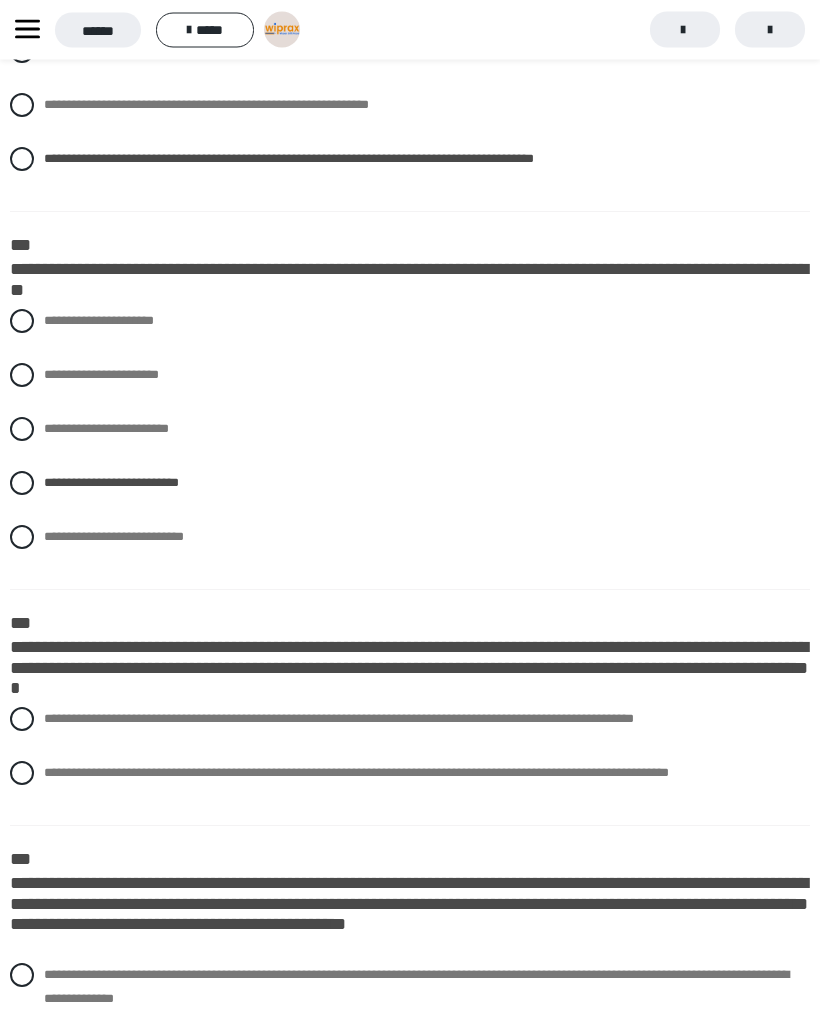 scroll, scrollTop: 4915, scrollLeft: 0, axis: vertical 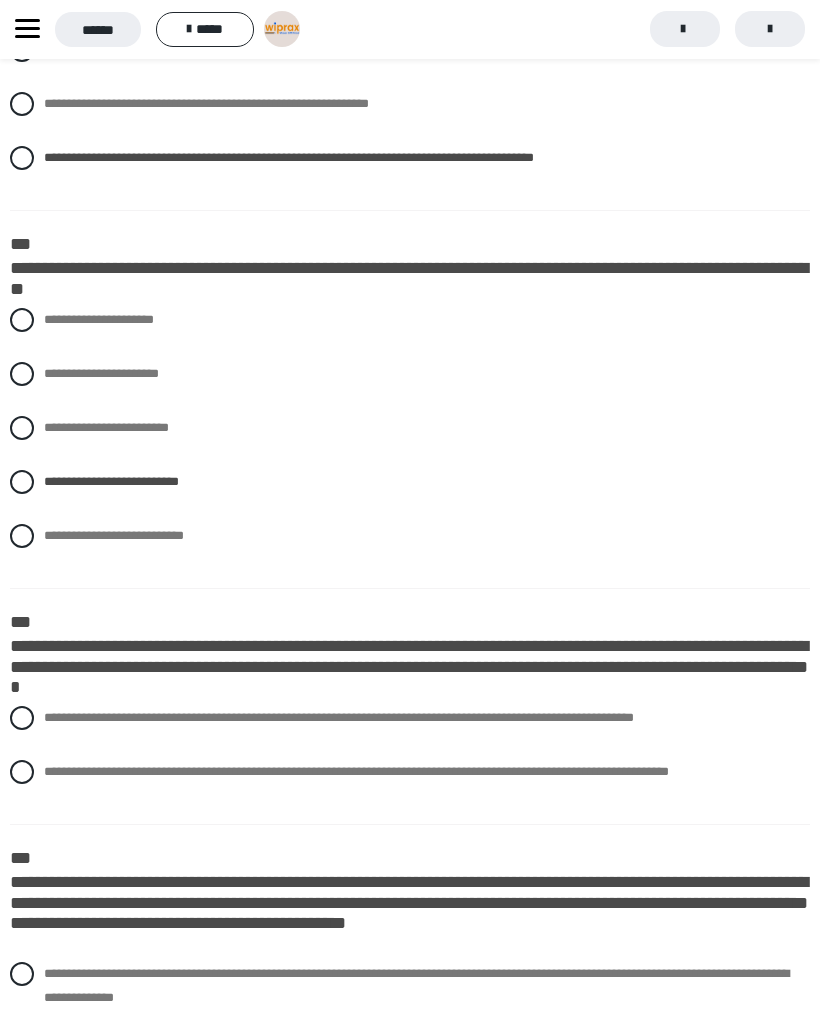 click at bounding box center [22, 719] 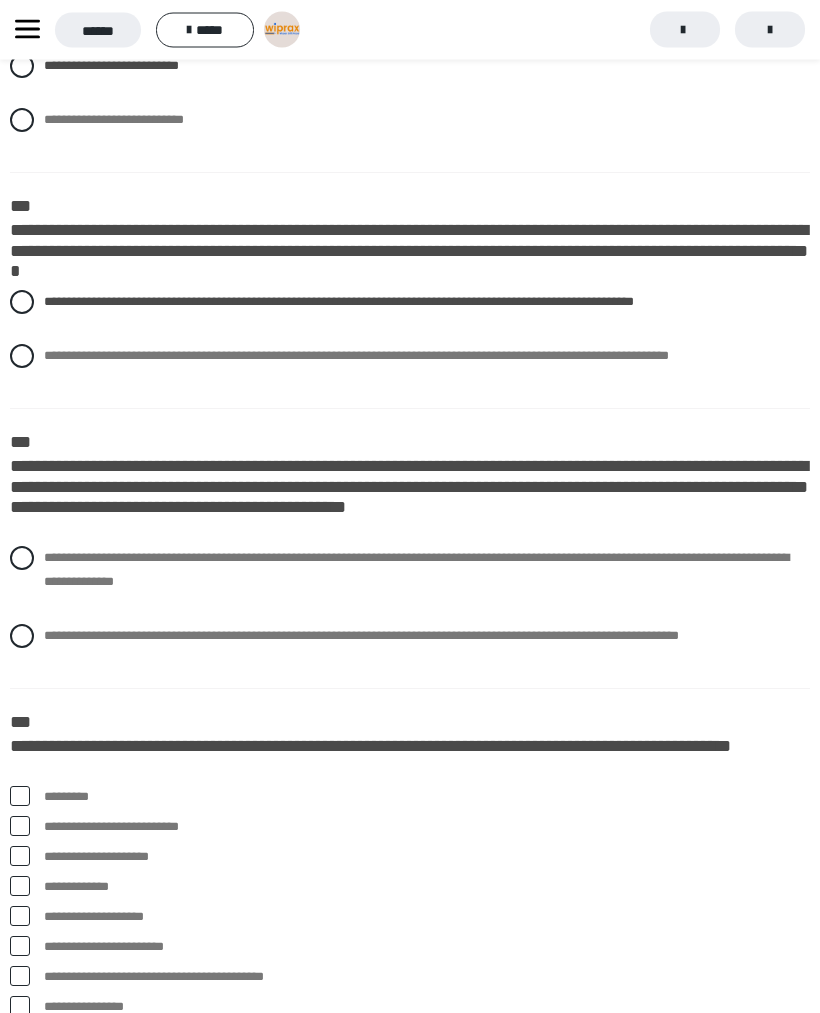 scroll, scrollTop: 5332, scrollLeft: 0, axis: vertical 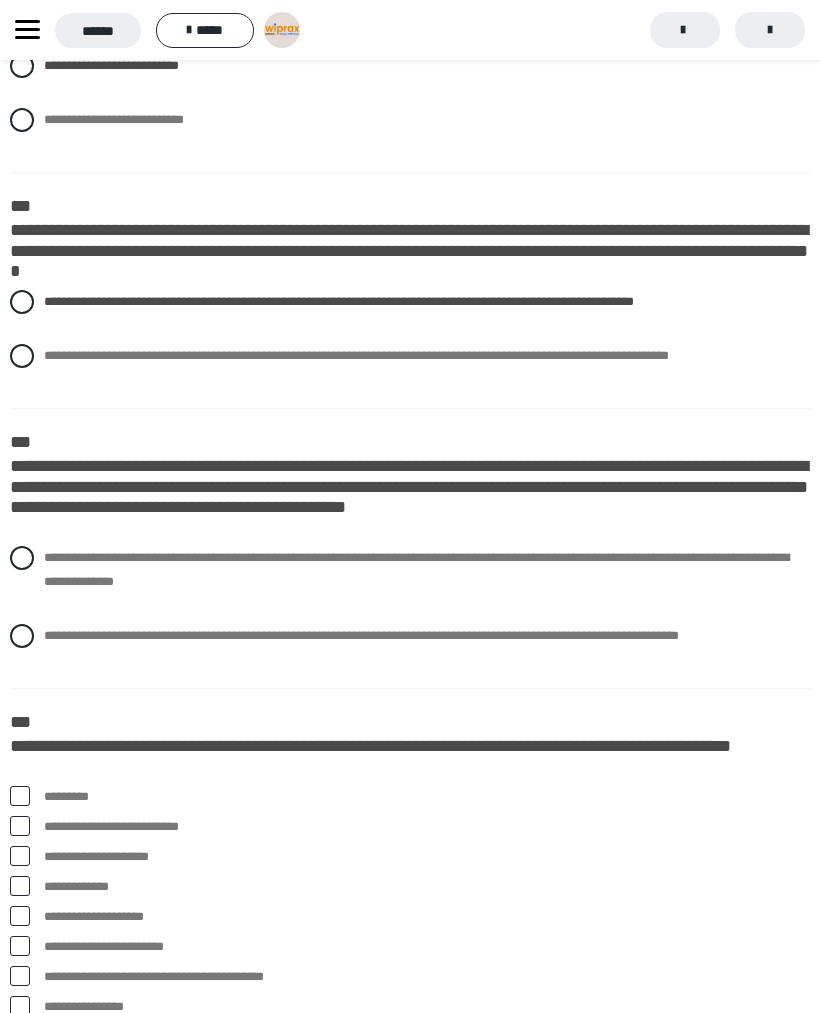 click at bounding box center [22, 558] 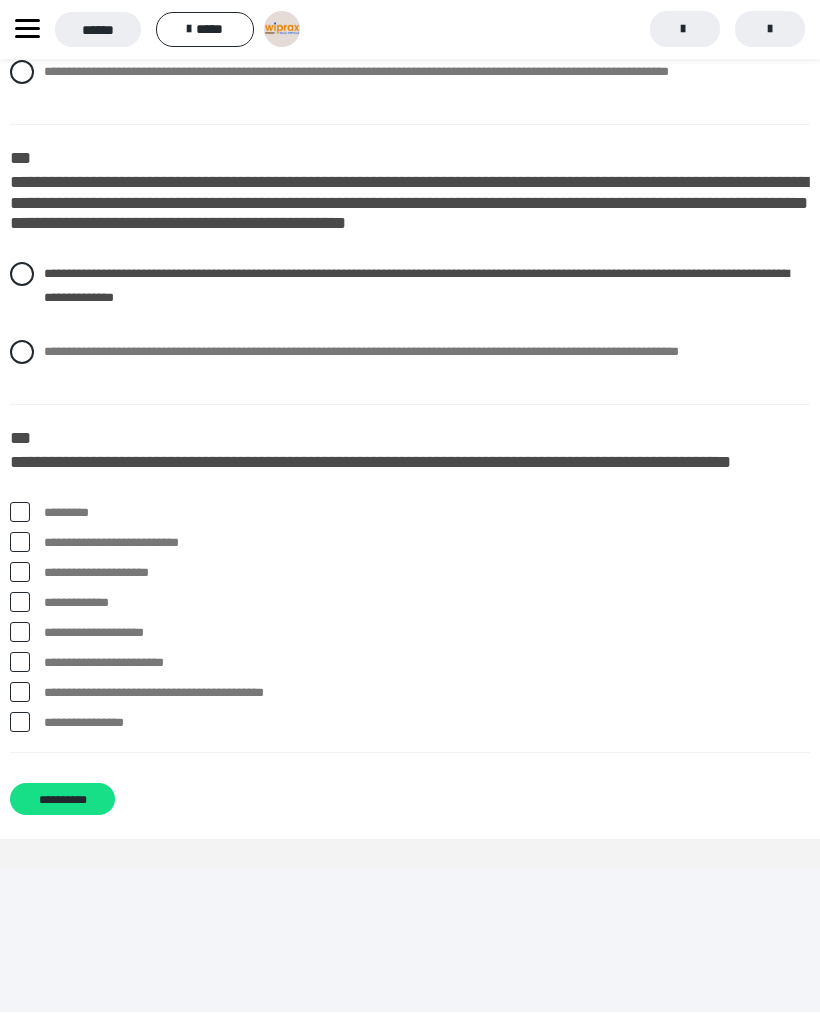 scroll, scrollTop: 5616, scrollLeft: 0, axis: vertical 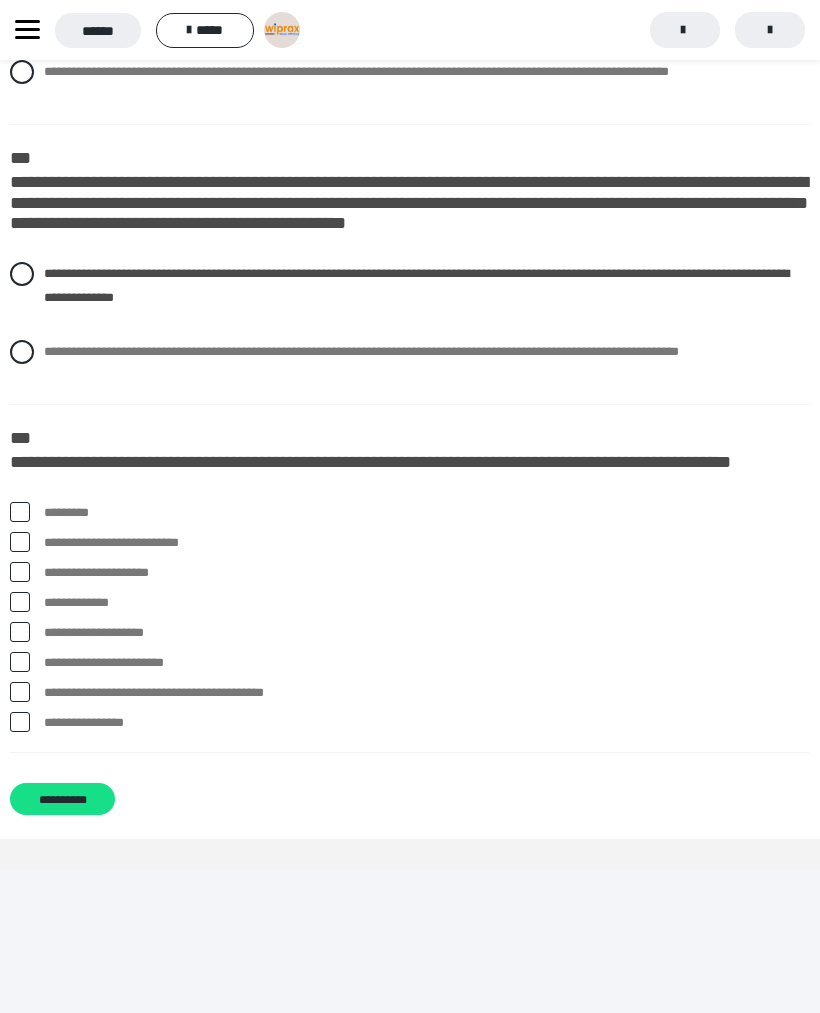 click at bounding box center [20, 512] 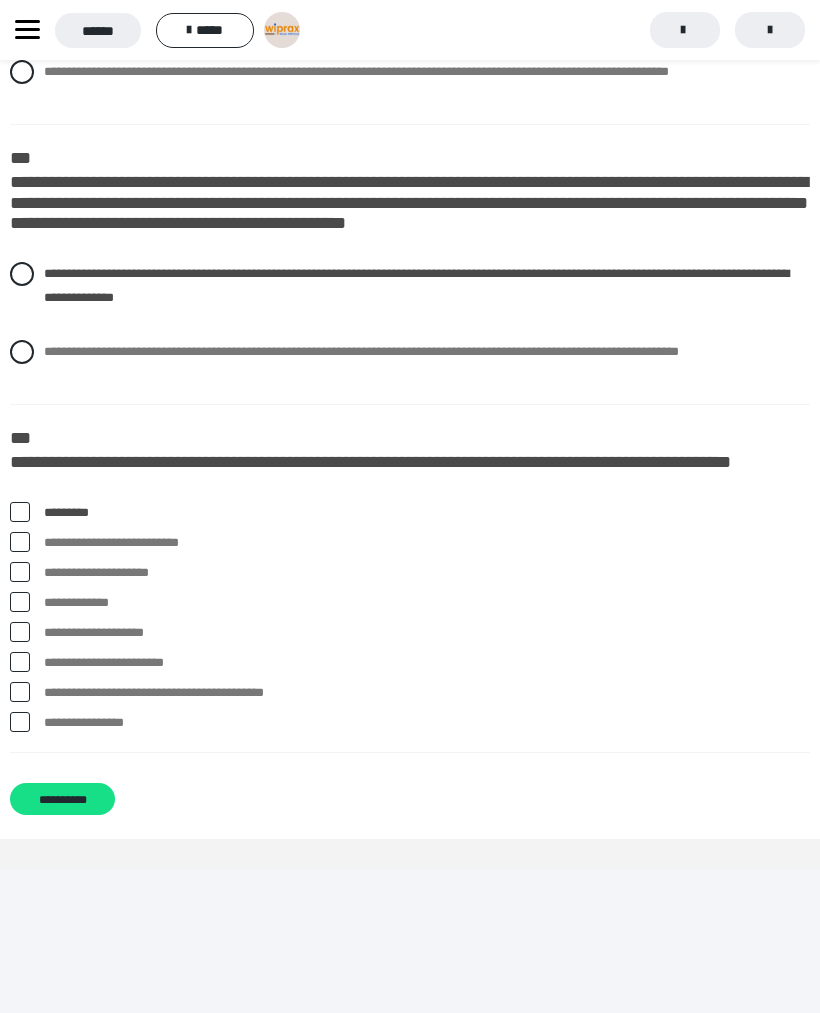 click at bounding box center [20, 542] 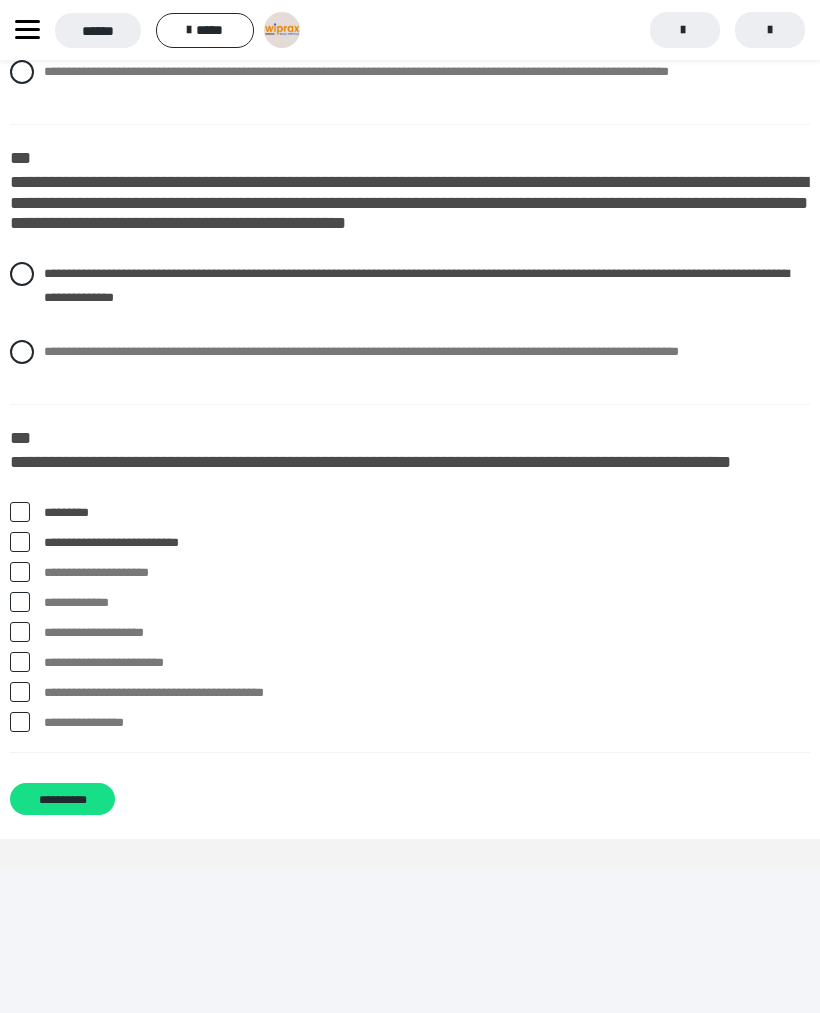 click at bounding box center (20, 542) 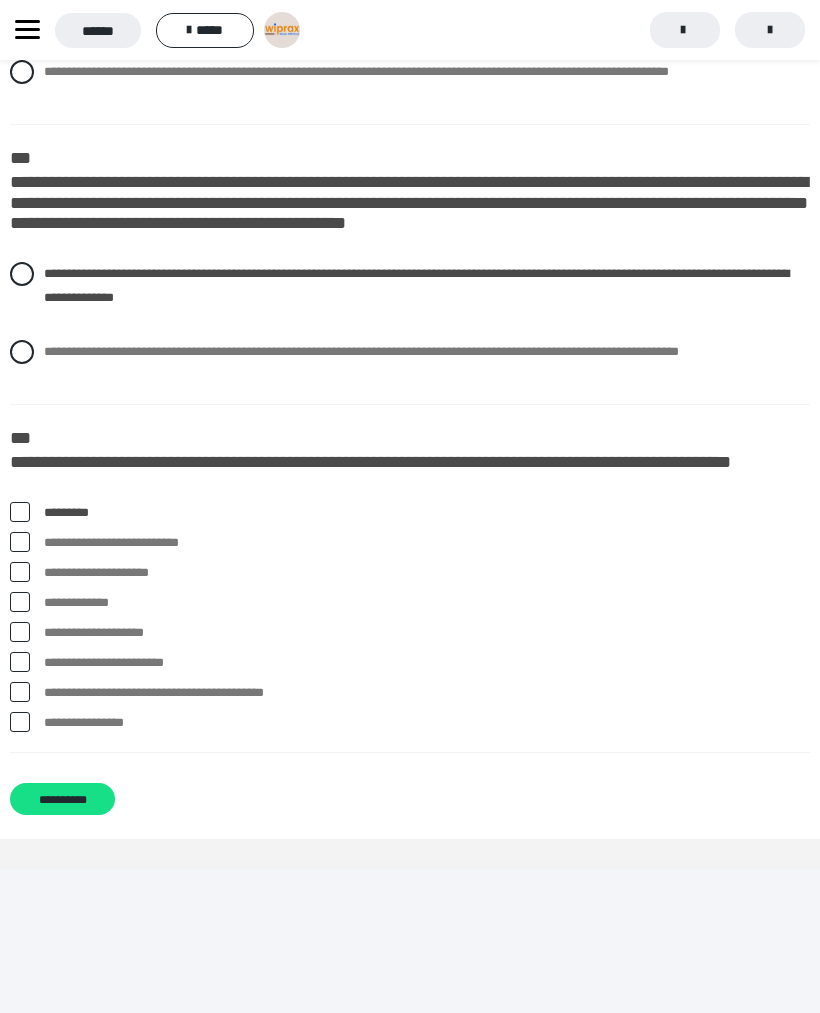 click on "**********" at bounding box center (62, 799) 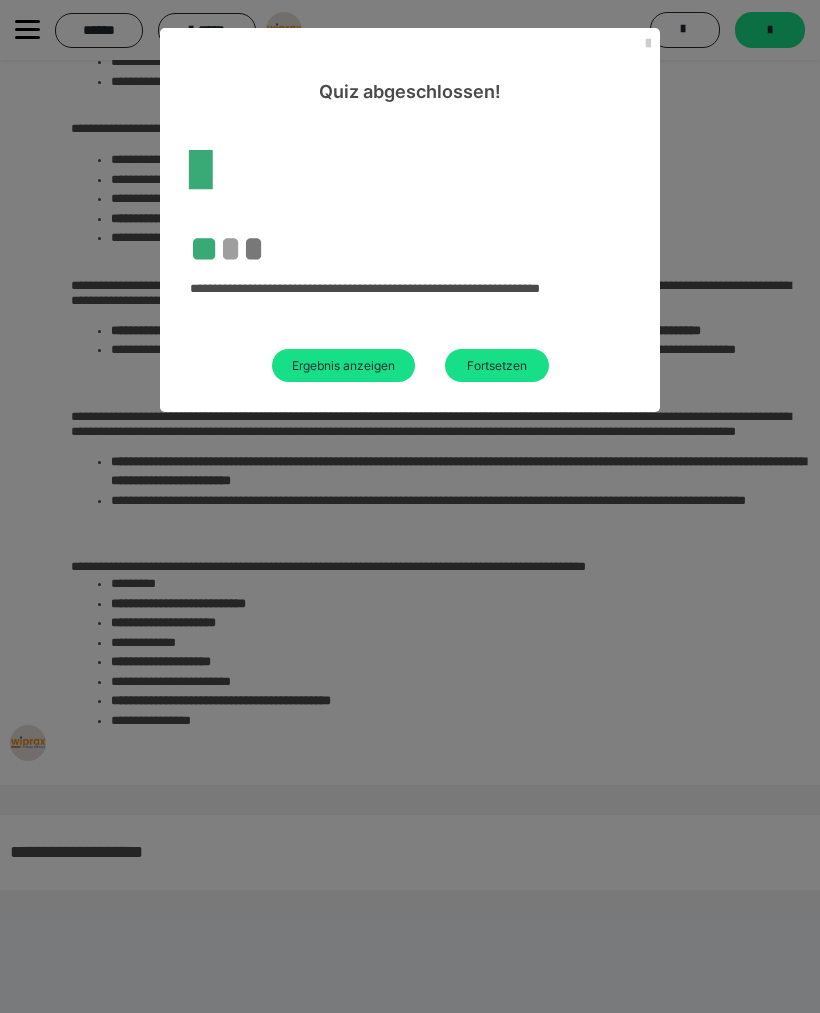 scroll, scrollTop: 2791, scrollLeft: 0, axis: vertical 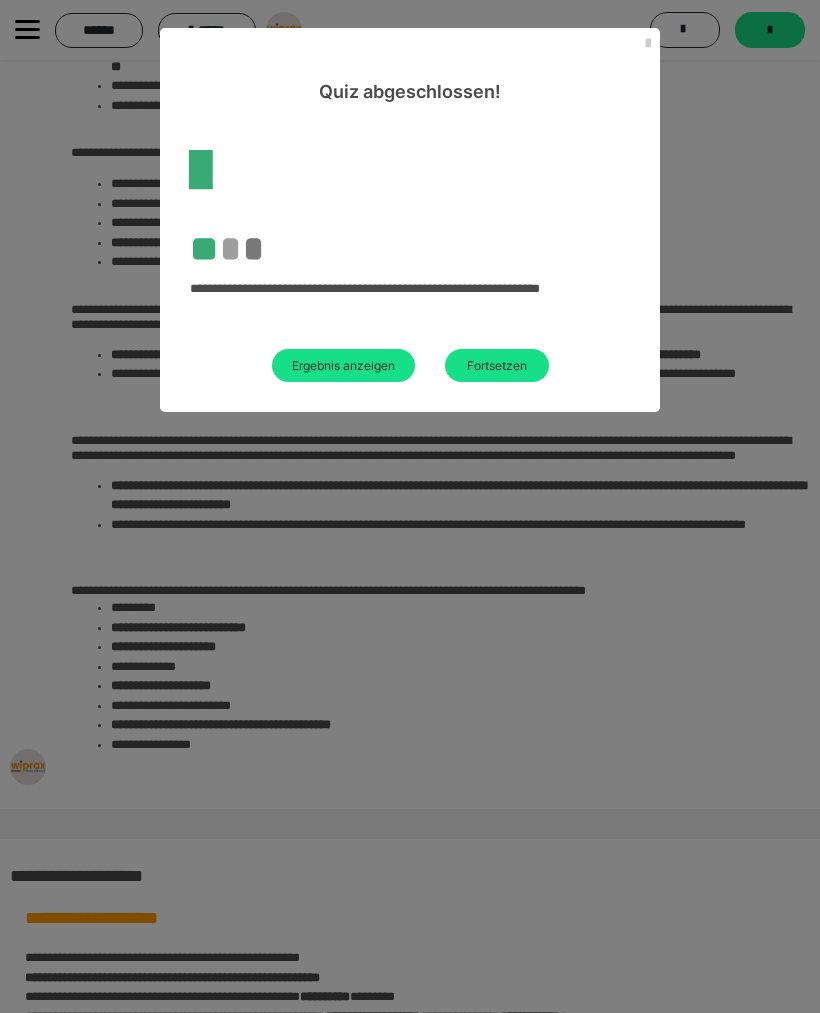 click on "Ergebnis anzeigen" at bounding box center [343, 365] 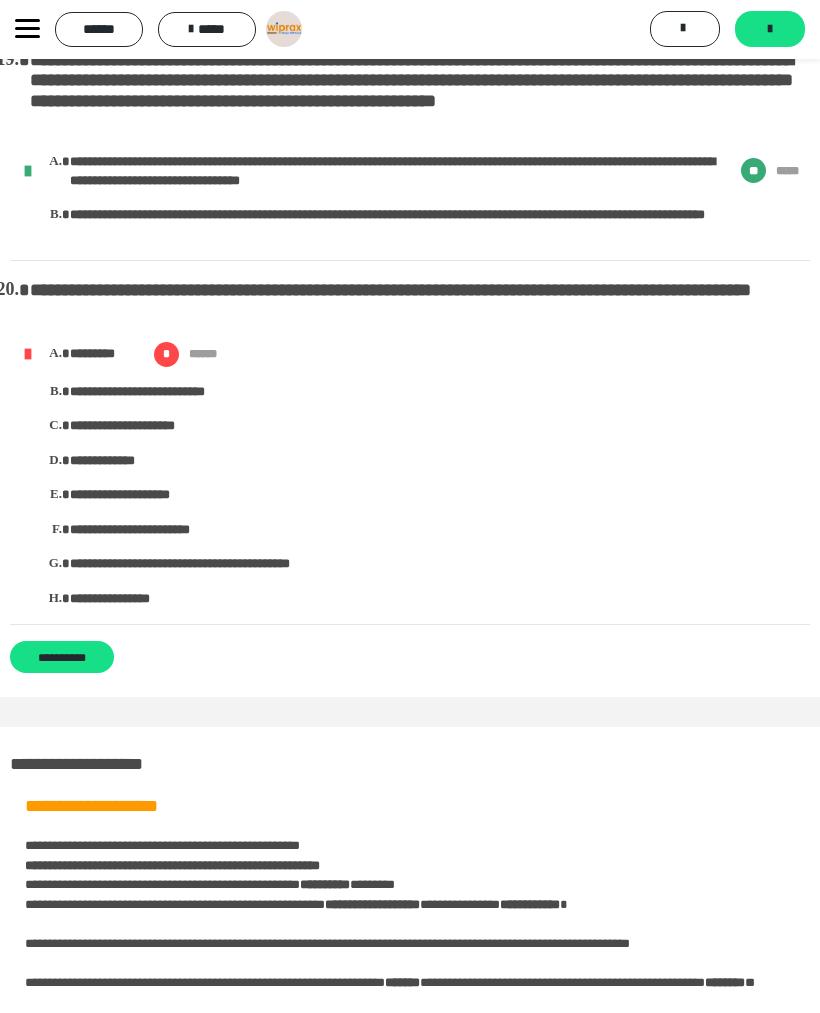scroll, scrollTop: 5002, scrollLeft: 0, axis: vertical 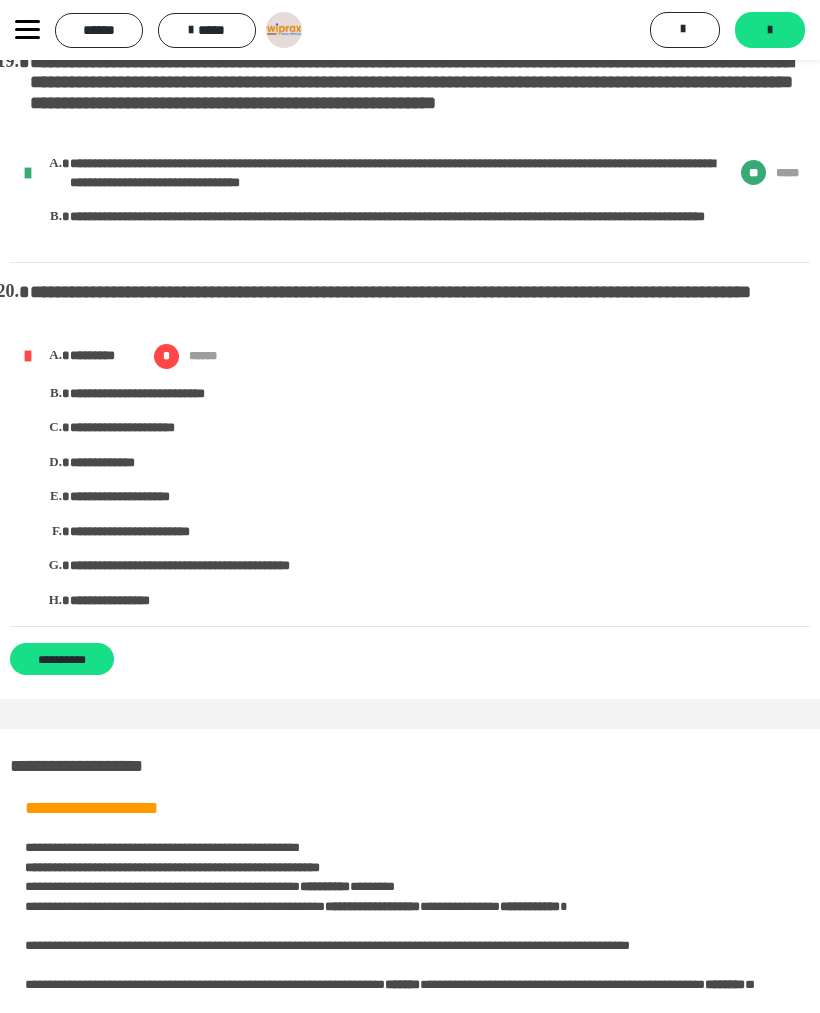 click on "**********" at bounding box center [62, 659] 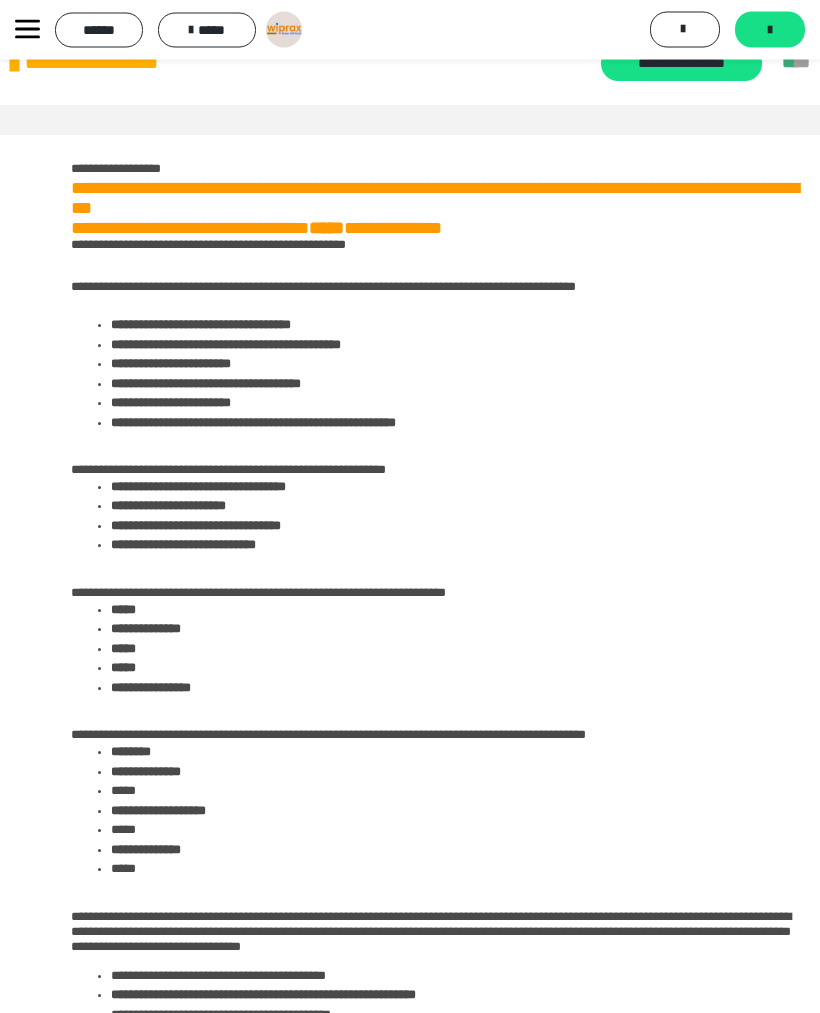scroll, scrollTop: 0, scrollLeft: 0, axis: both 